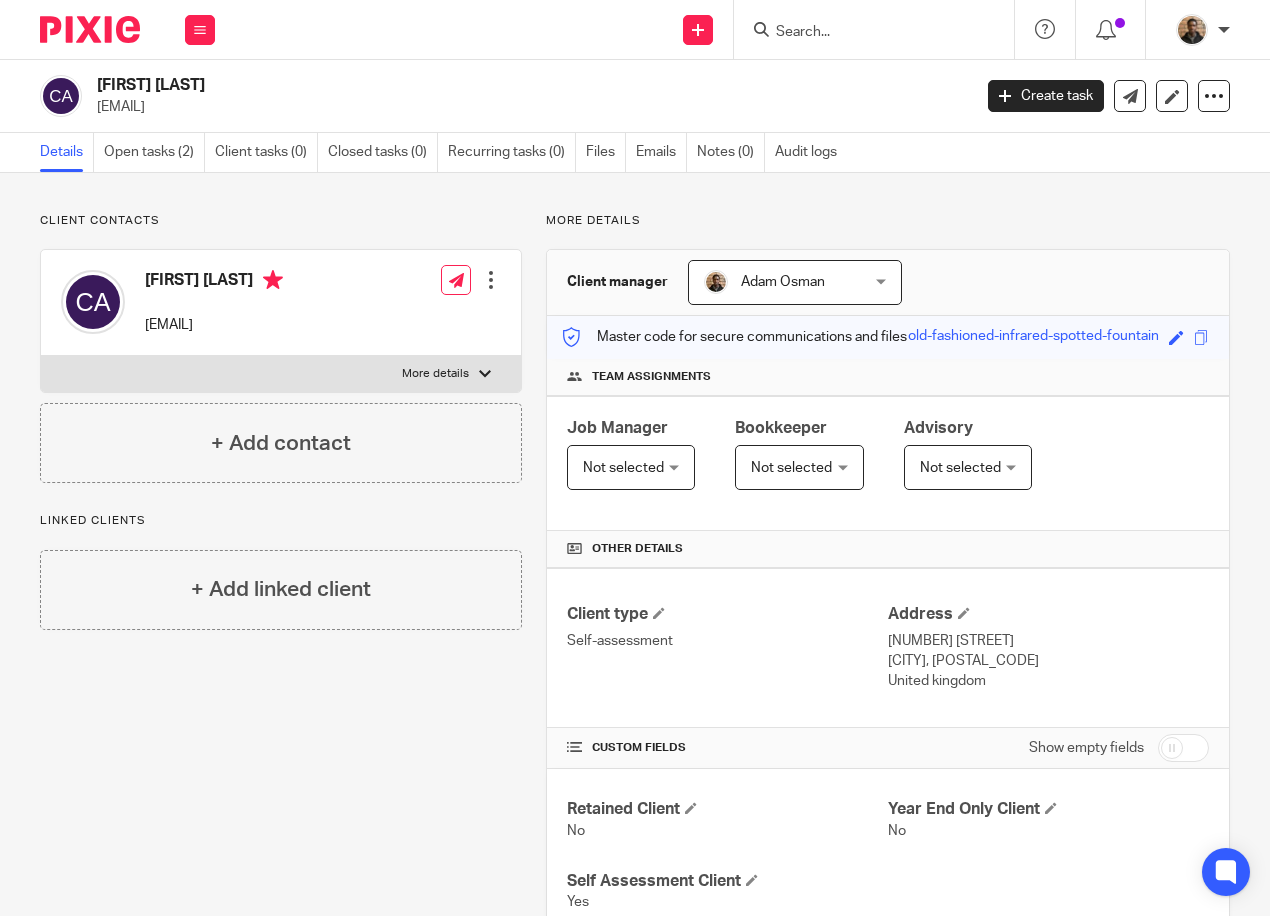 scroll, scrollTop: 0, scrollLeft: 0, axis: both 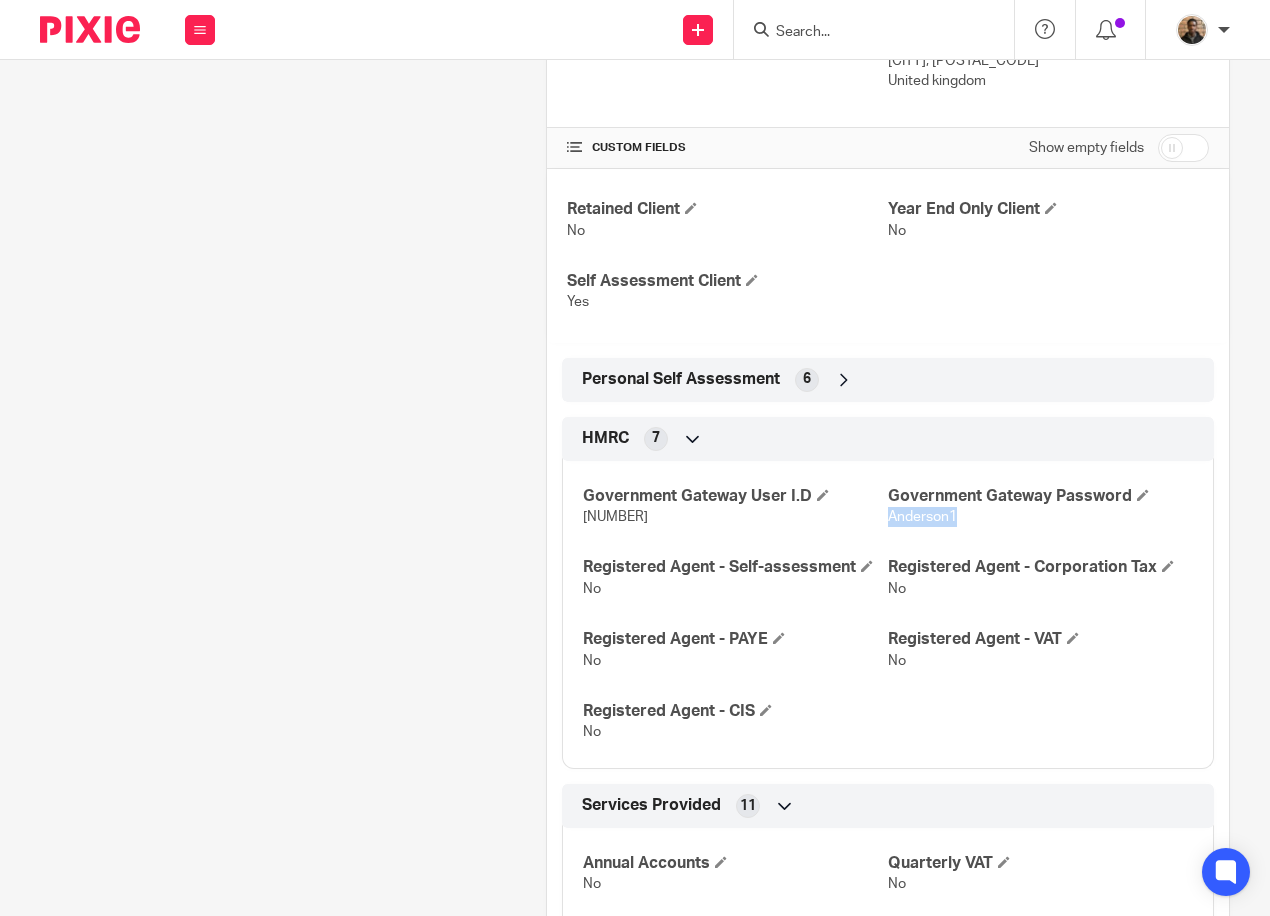 drag, startPoint x: 674, startPoint y: 537, endPoint x: 569, endPoint y: 532, distance: 105.11898 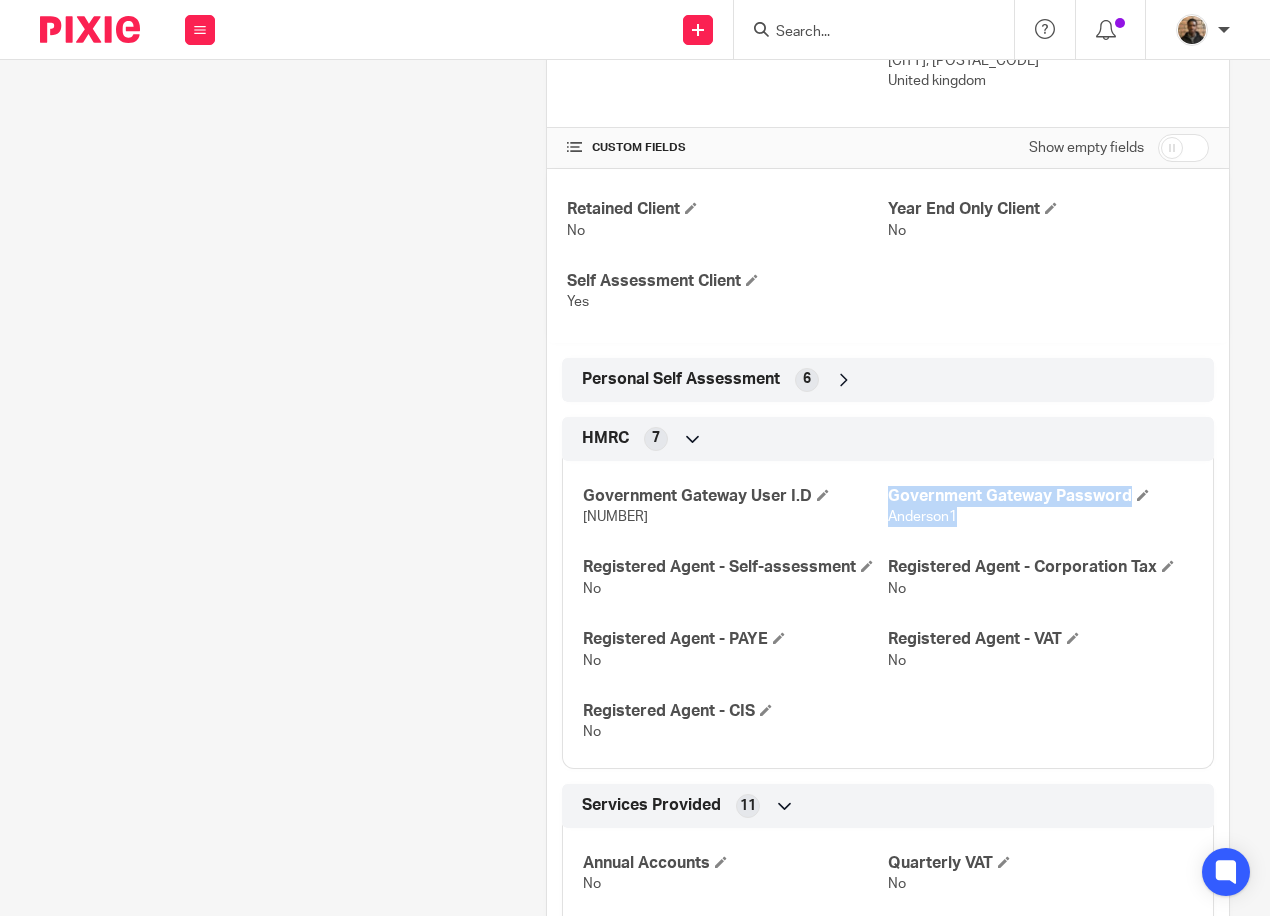 drag, startPoint x: 924, startPoint y: 533, endPoint x: 856, endPoint y: 529, distance: 68.117546 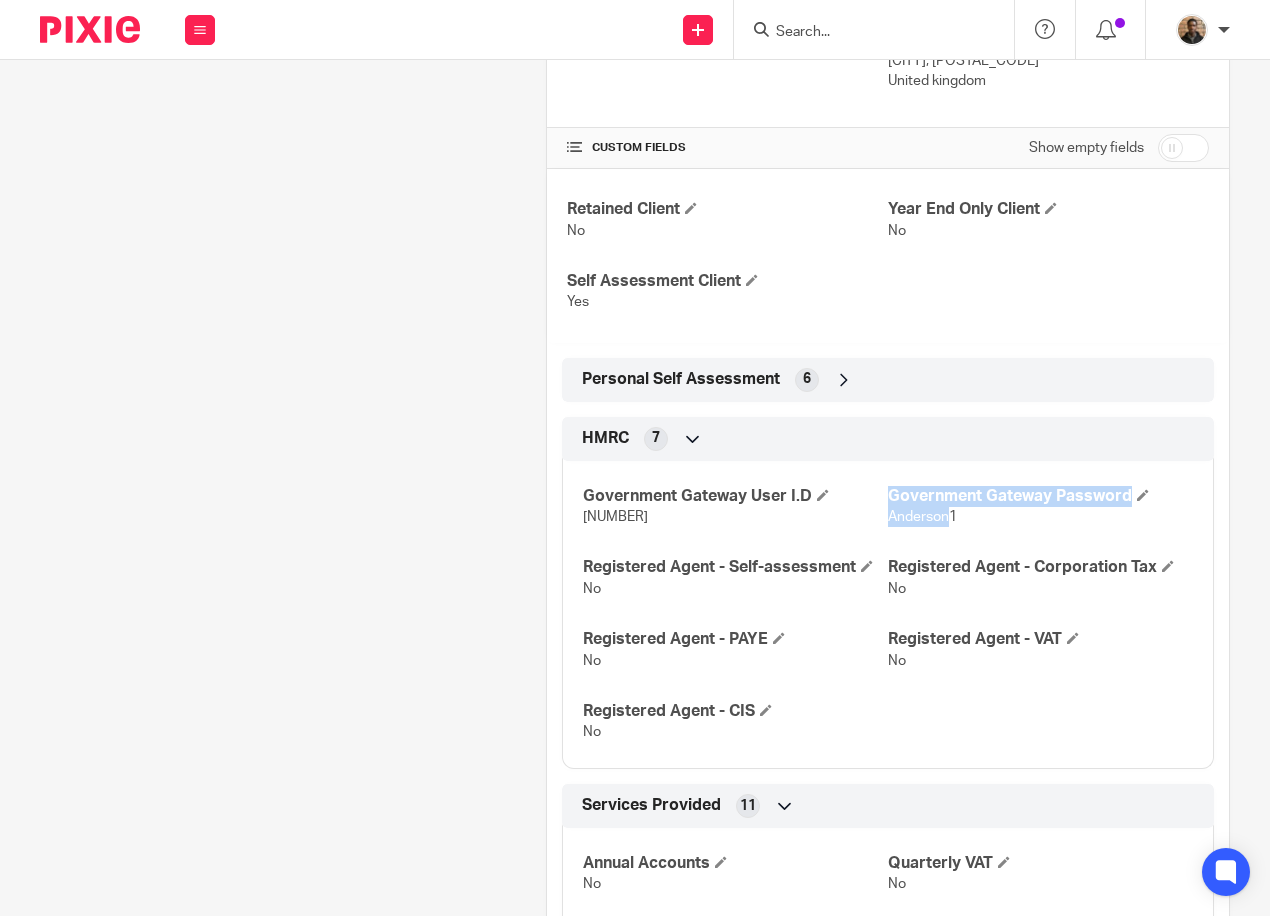 drag, startPoint x: 941, startPoint y: 538, endPoint x: 863, endPoint y: 541, distance: 78.05767 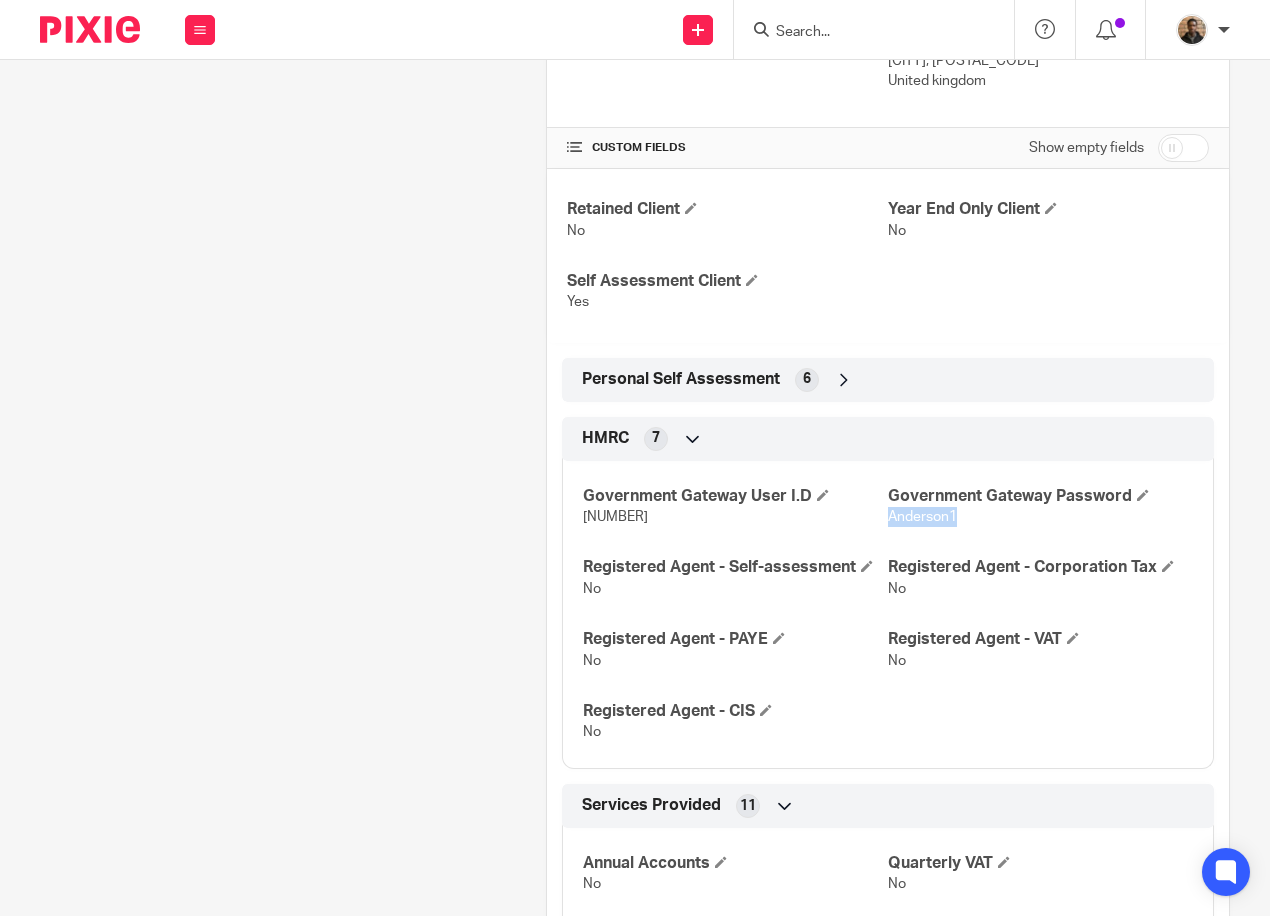 drag, startPoint x: 880, startPoint y: 535, endPoint x: 962, endPoint y: 541, distance: 82.219215 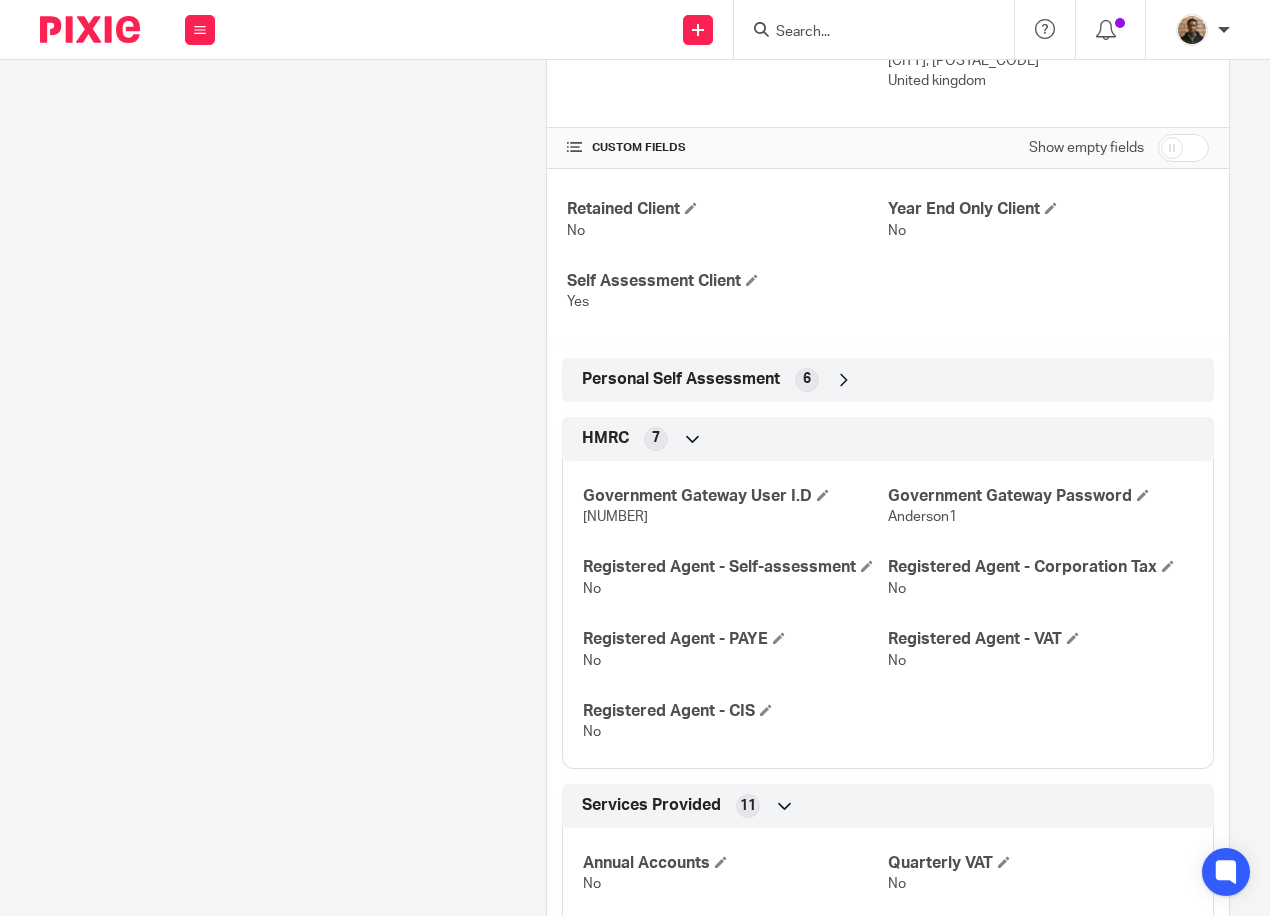 drag, startPoint x: 671, startPoint y: 532, endPoint x: 543, endPoint y: 533, distance: 128.0039 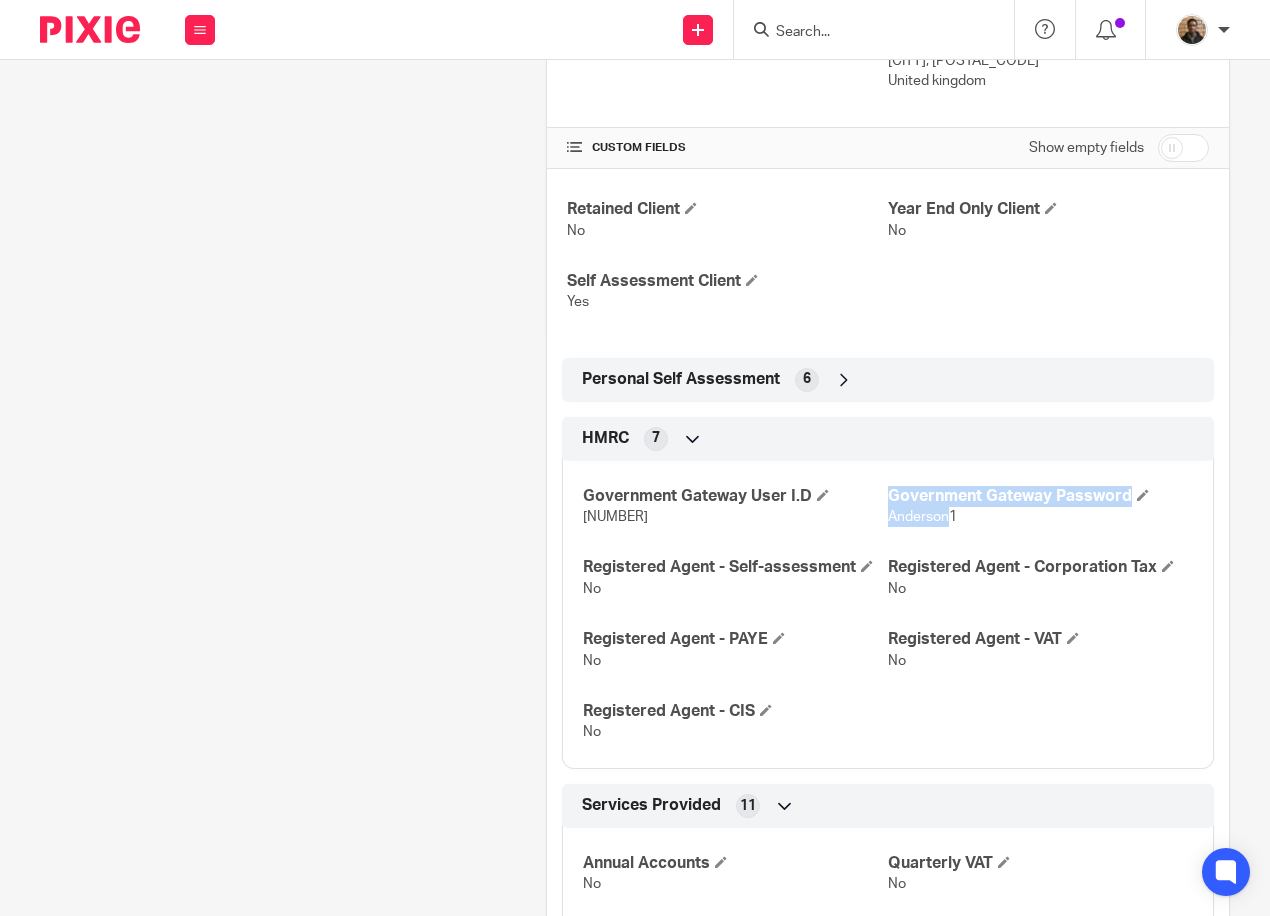 drag, startPoint x: 942, startPoint y: 533, endPoint x: 856, endPoint y: 528, distance: 86.145226 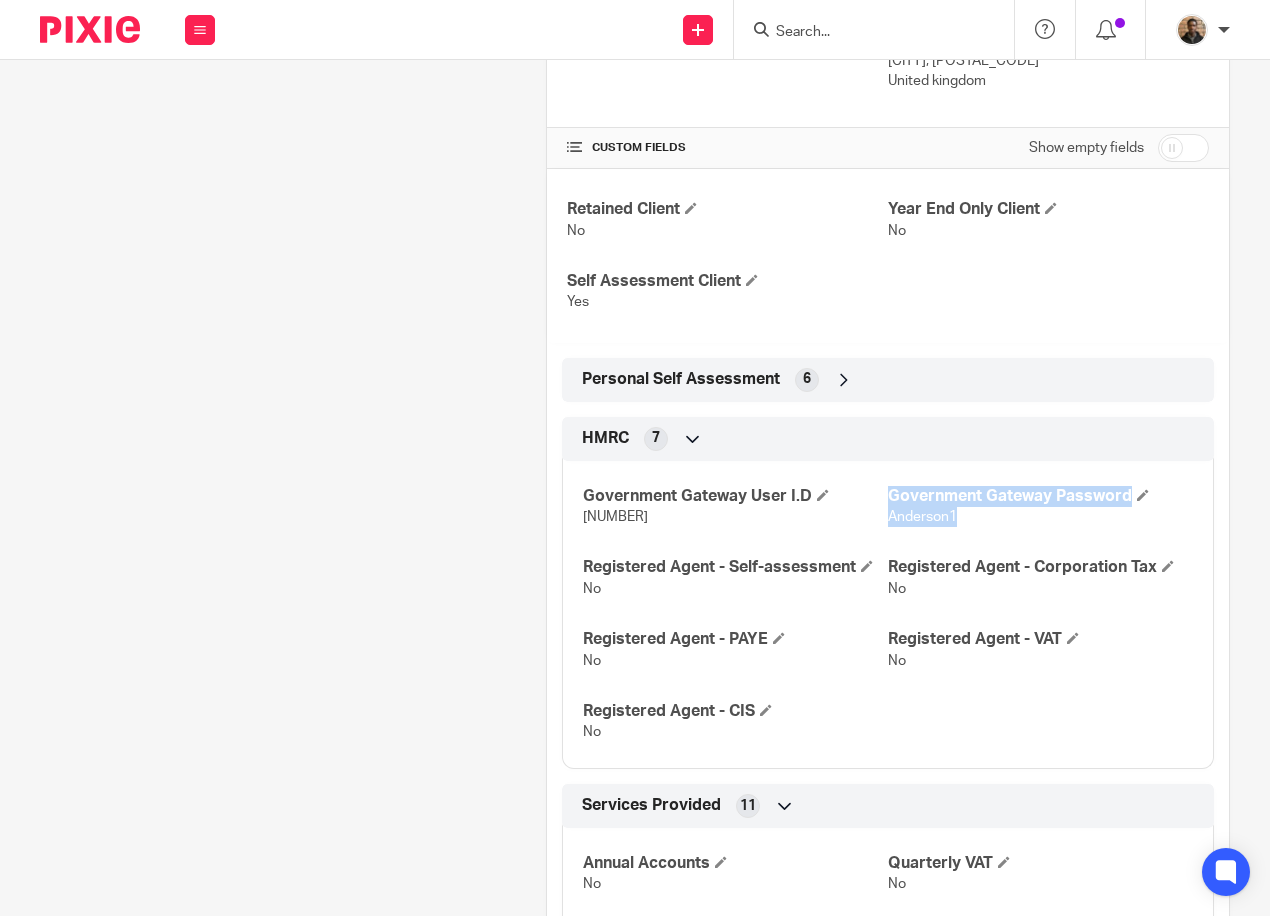 drag, startPoint x: 868, startPoint y: 534, endPoint x: 967, endPoint y: 537, distance: 99.04544 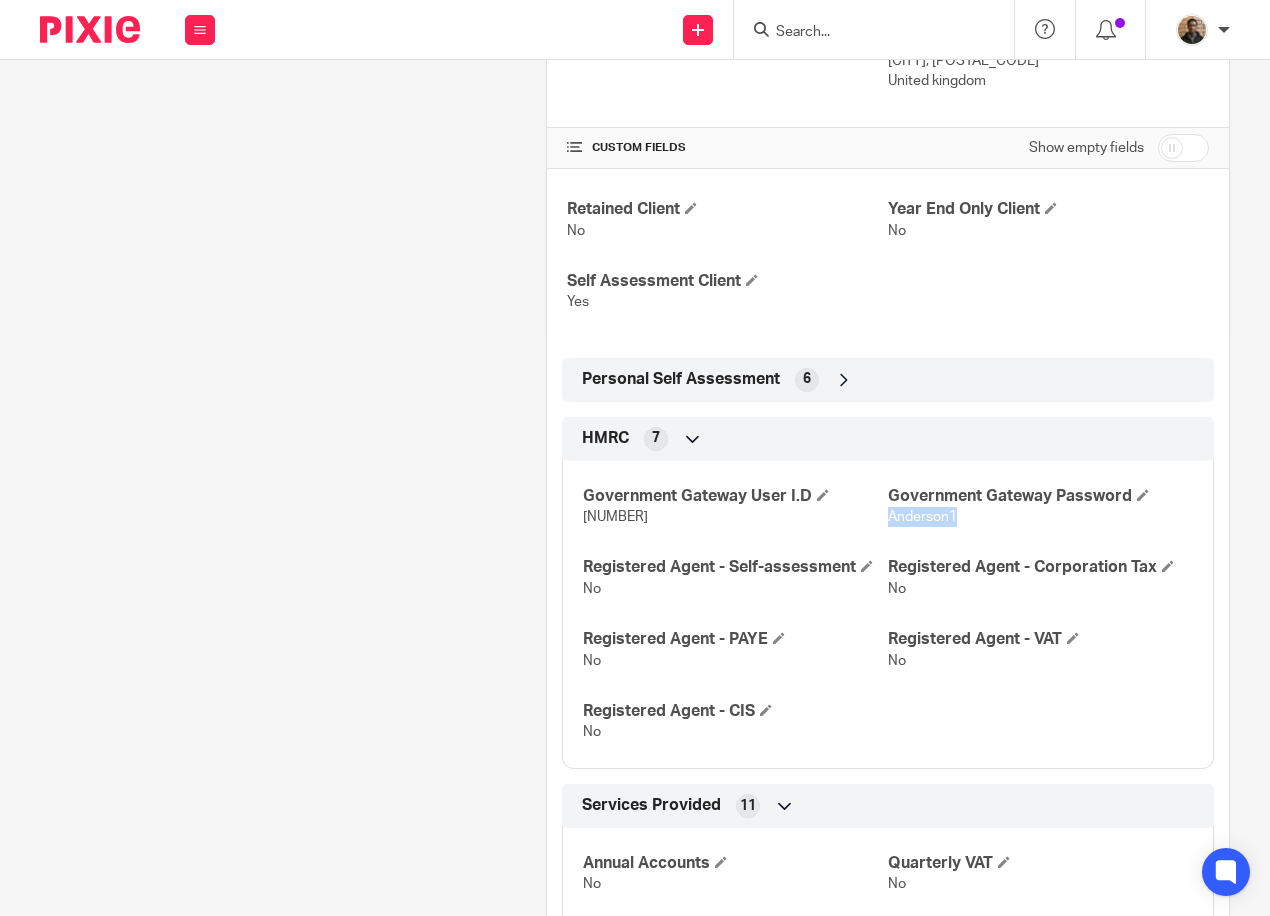 drag, startPoint x: 945, startPoint y: 533, endPoint x: 879, endPoint y: 545, distance: 67.08204 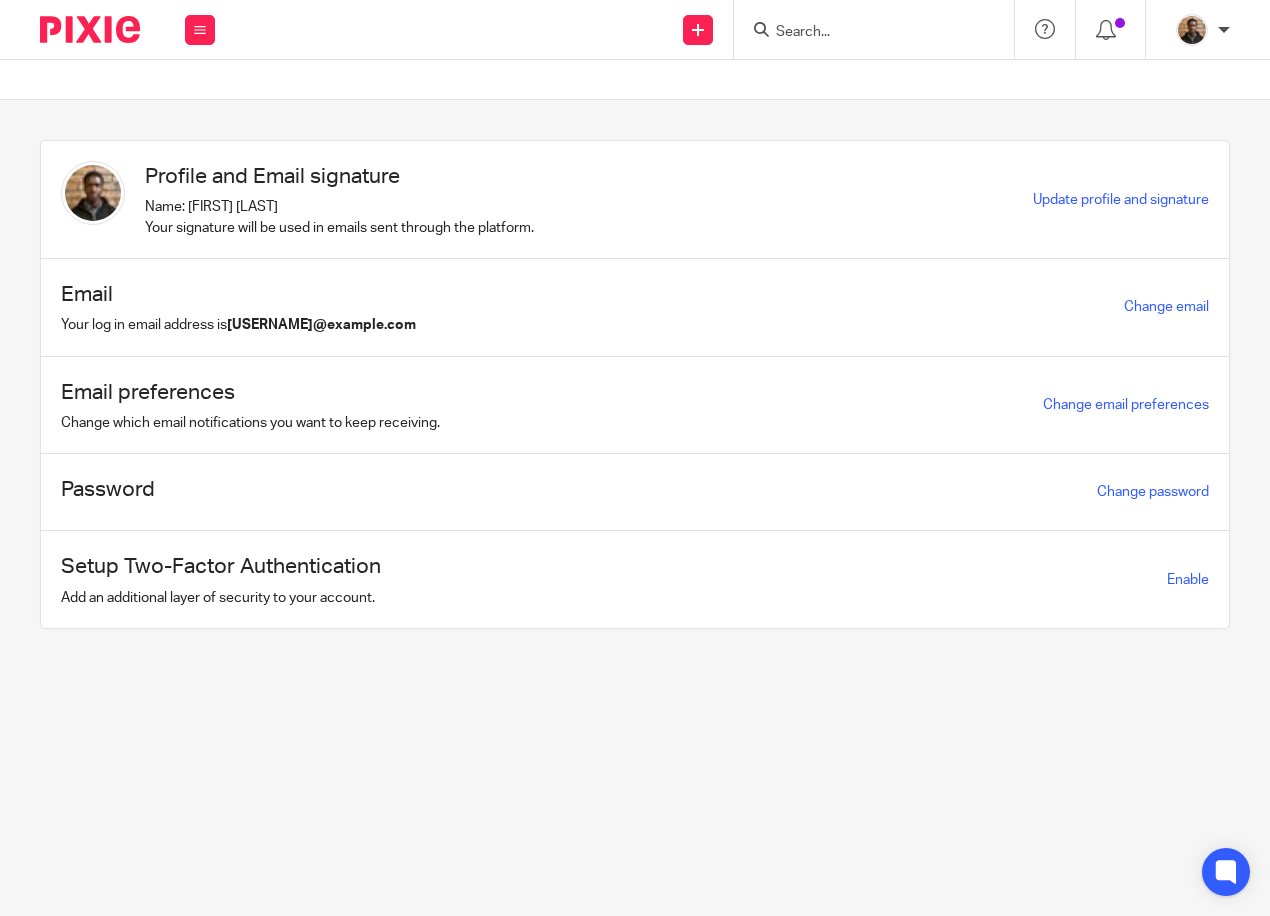 scroll, scrollTop: 0, scrollLeft: 0, axis: both 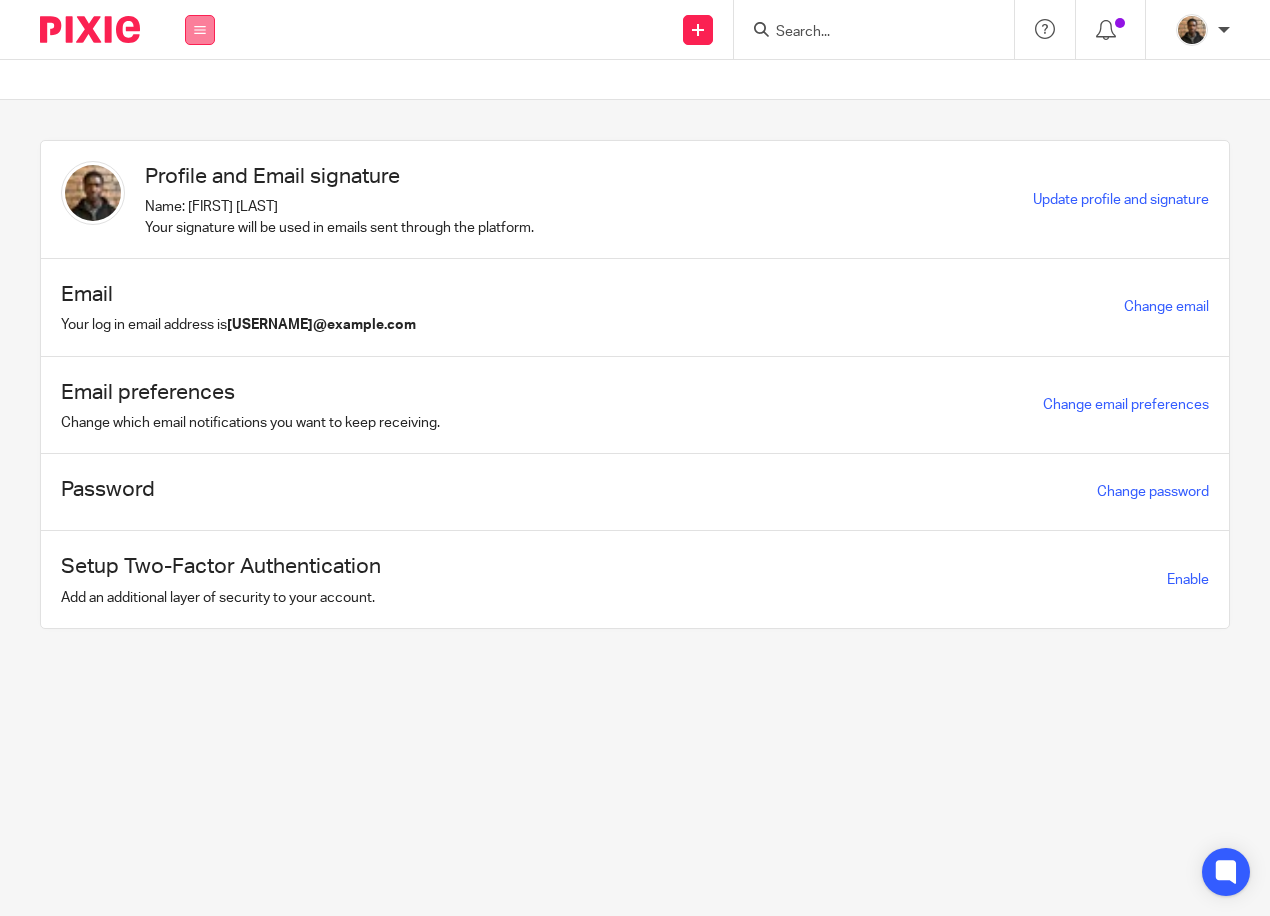 click at bounding box center (200, 30) 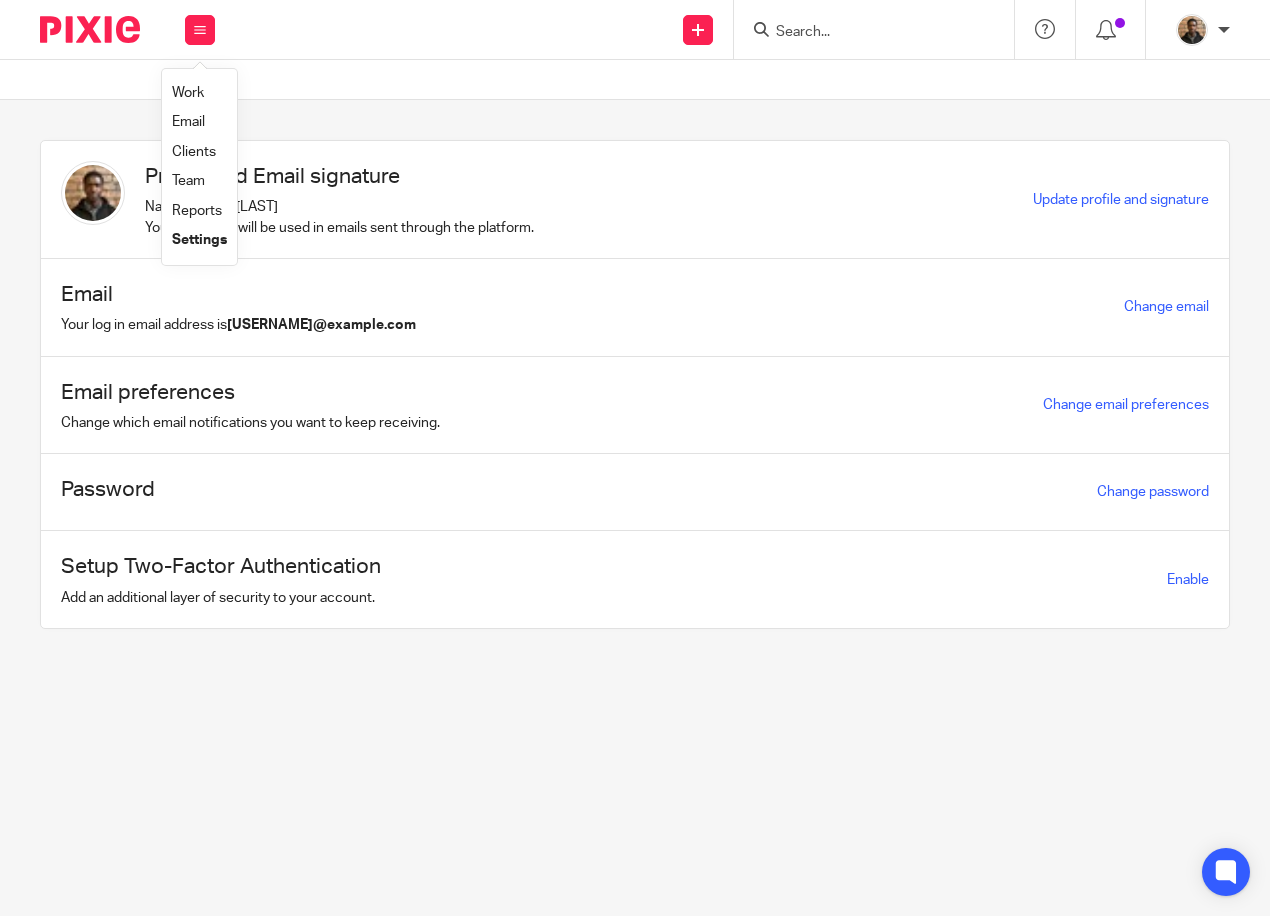 click on "Work" at bounding box center [188, 93] 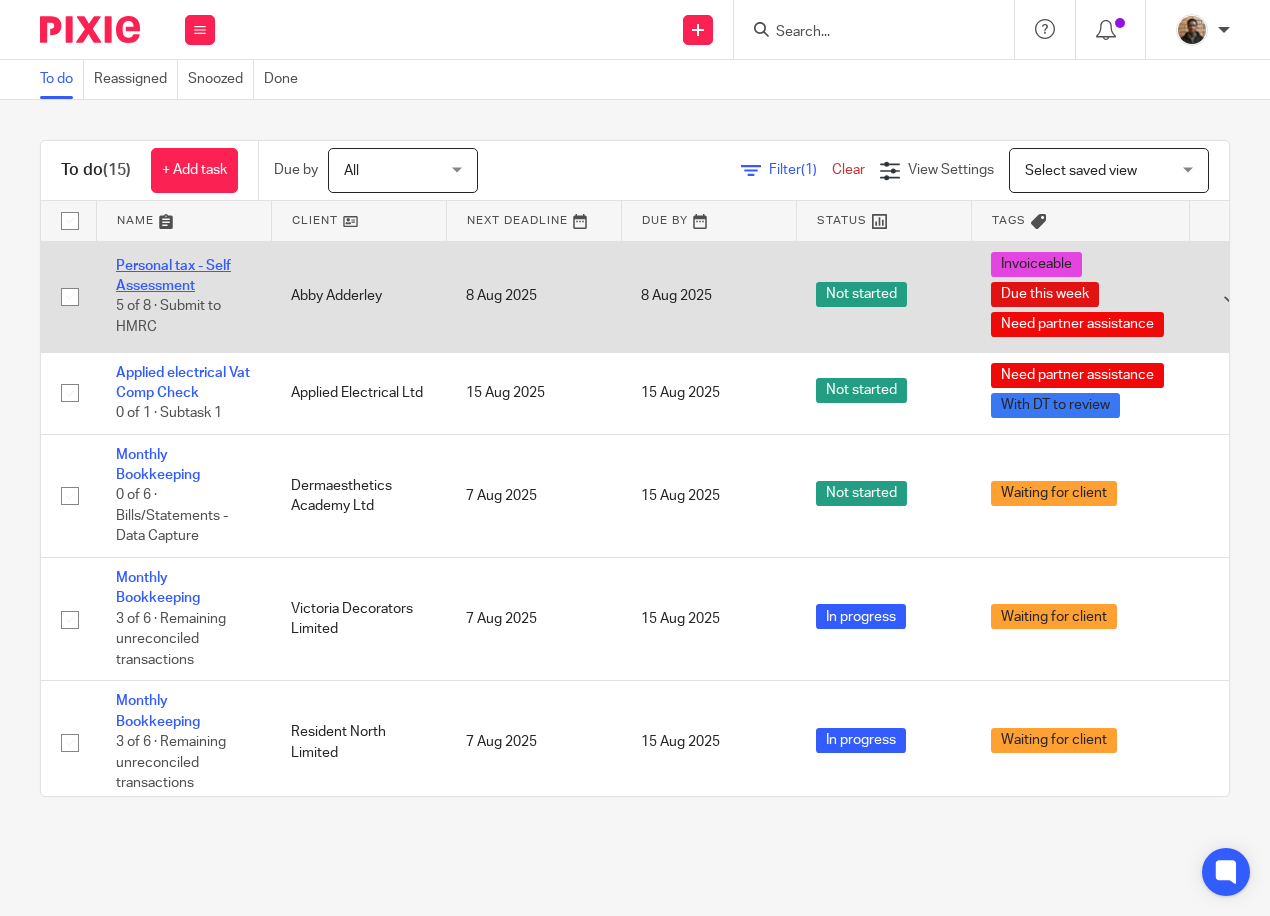 scroll, scrollTop: 0, scrollLeft: 0, axis: both 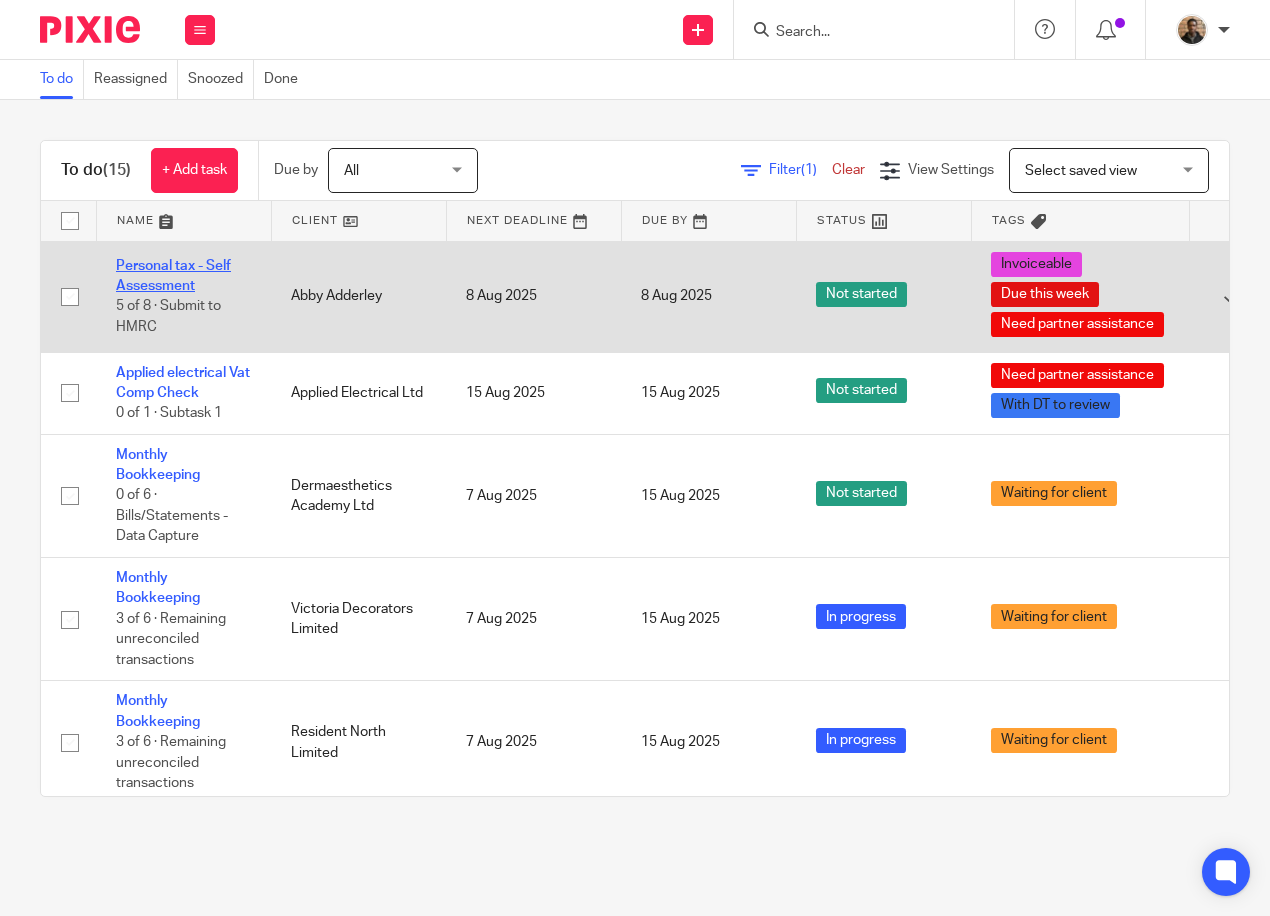 click on "Personal tax - Self Assessment" at bounding box center (173, 276) 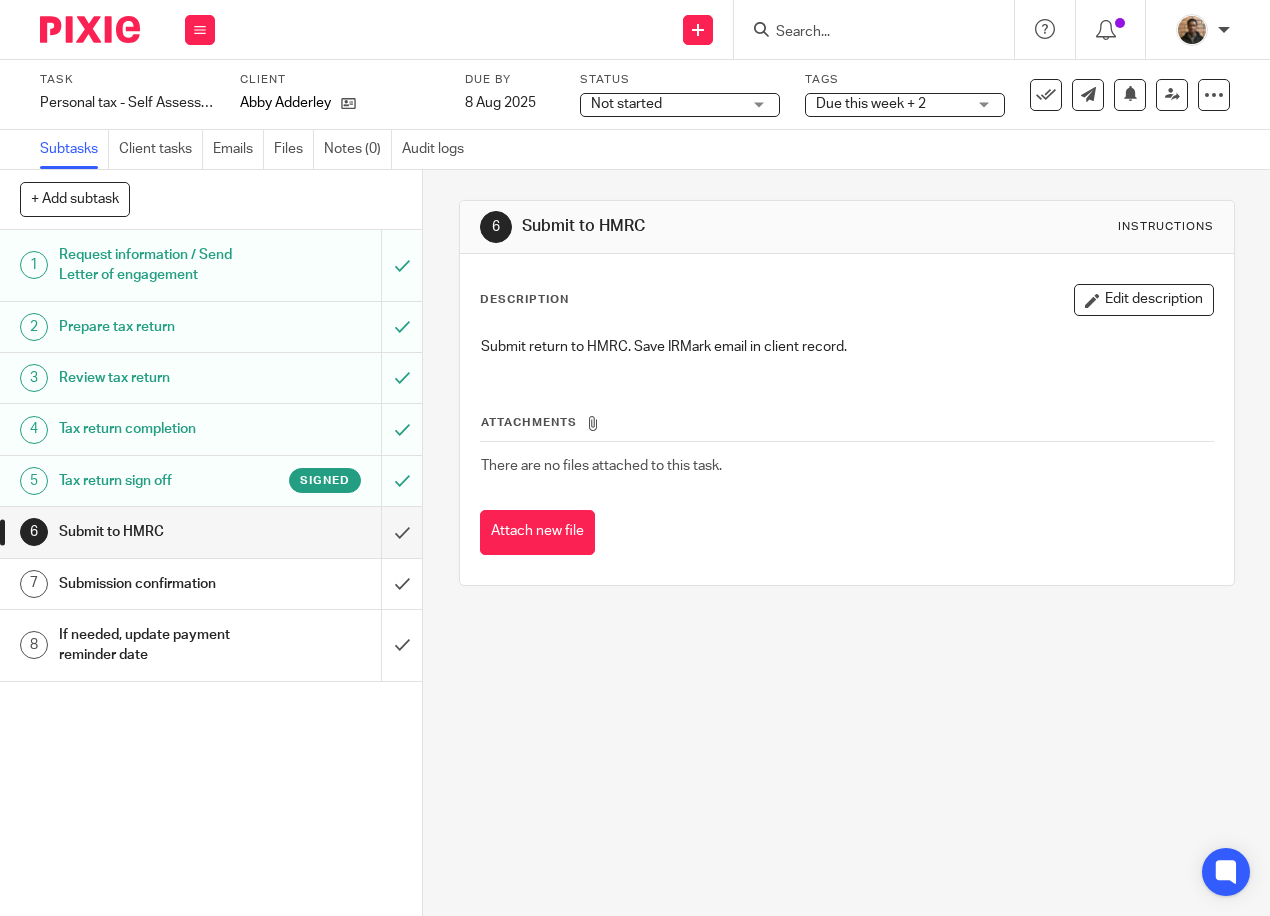 scroll, scrollTop: 0, scrollLeft: 0, axis: both 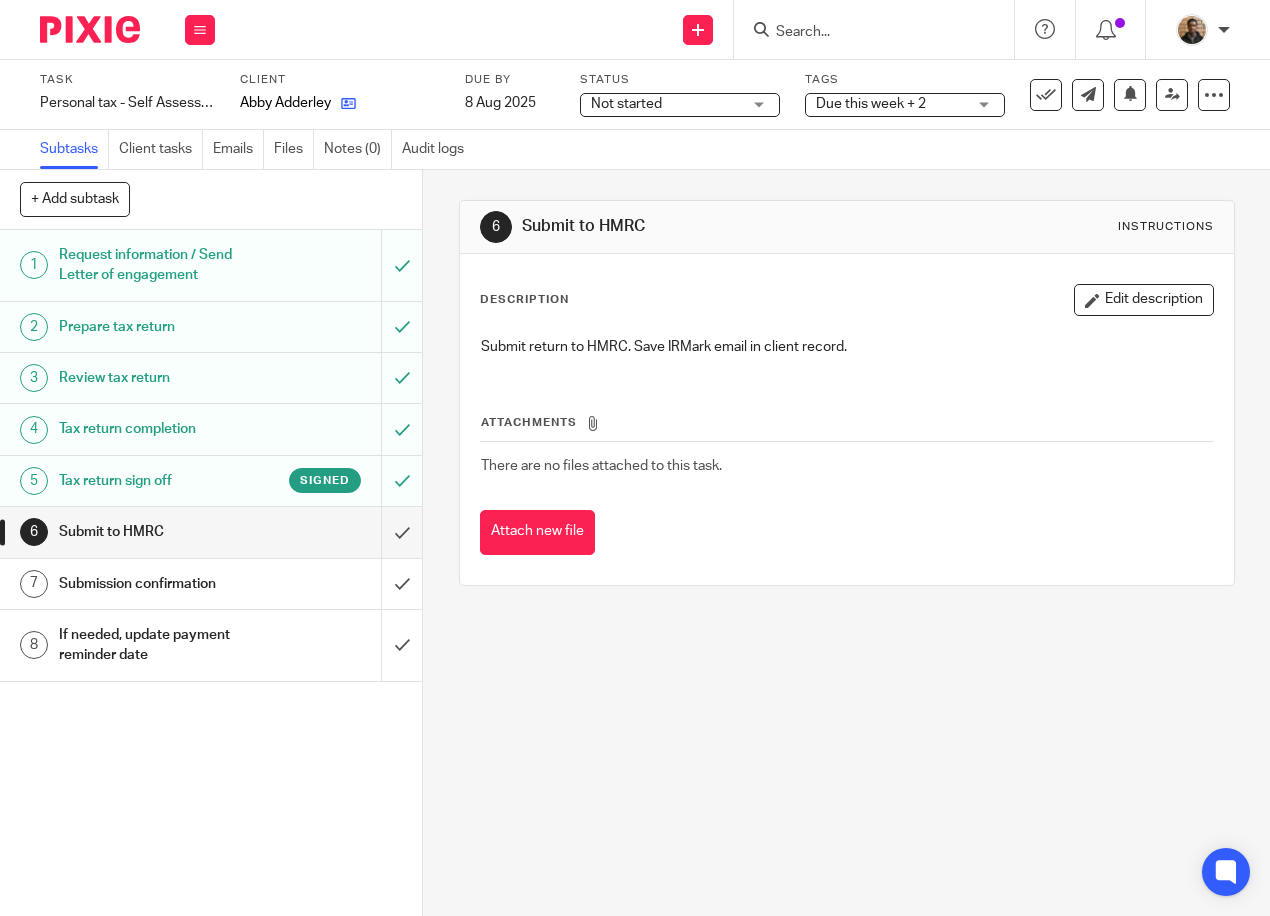 click at bounding box center (343, 103) 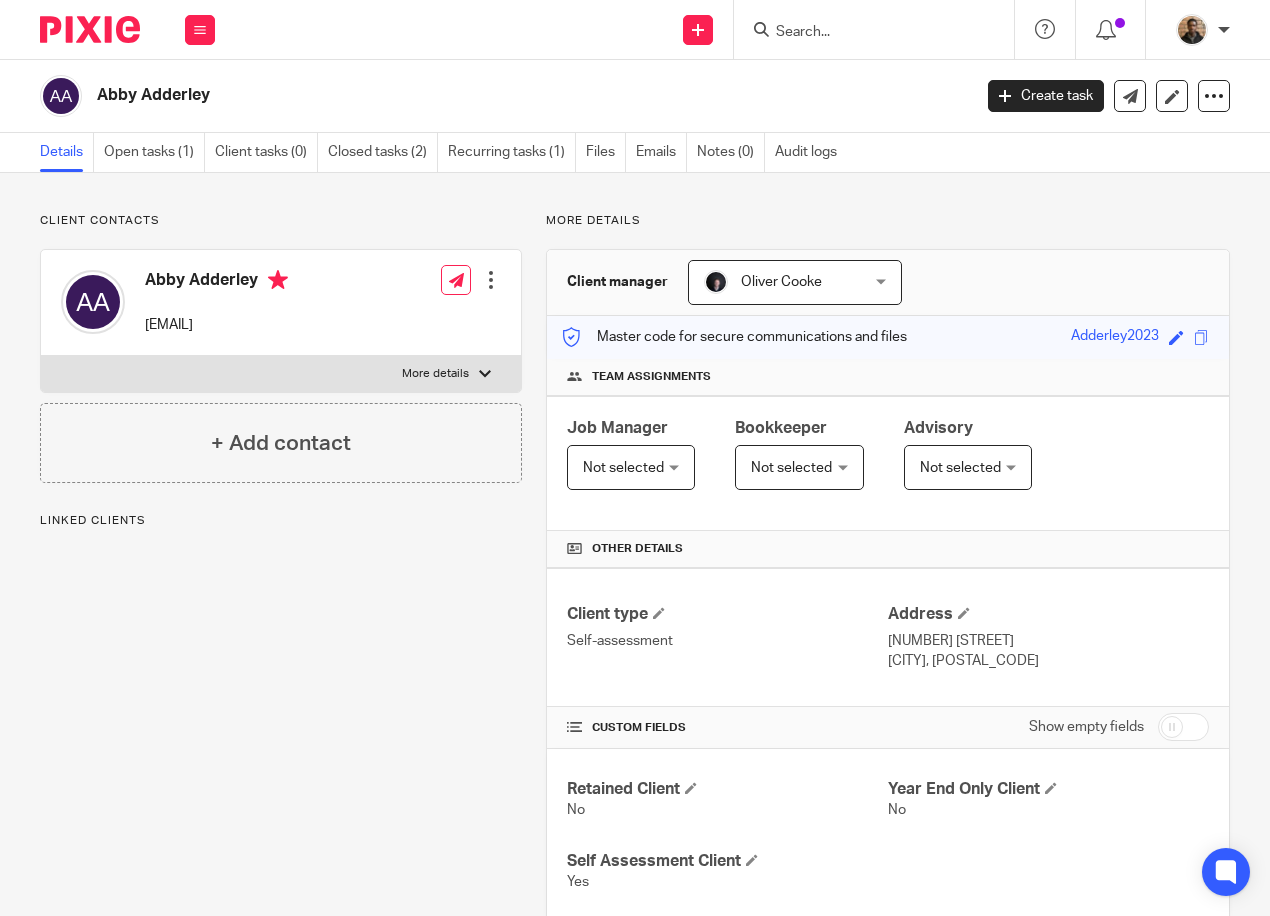 scroll, scrollTop: 0, scrollLeft: 0, axis: both 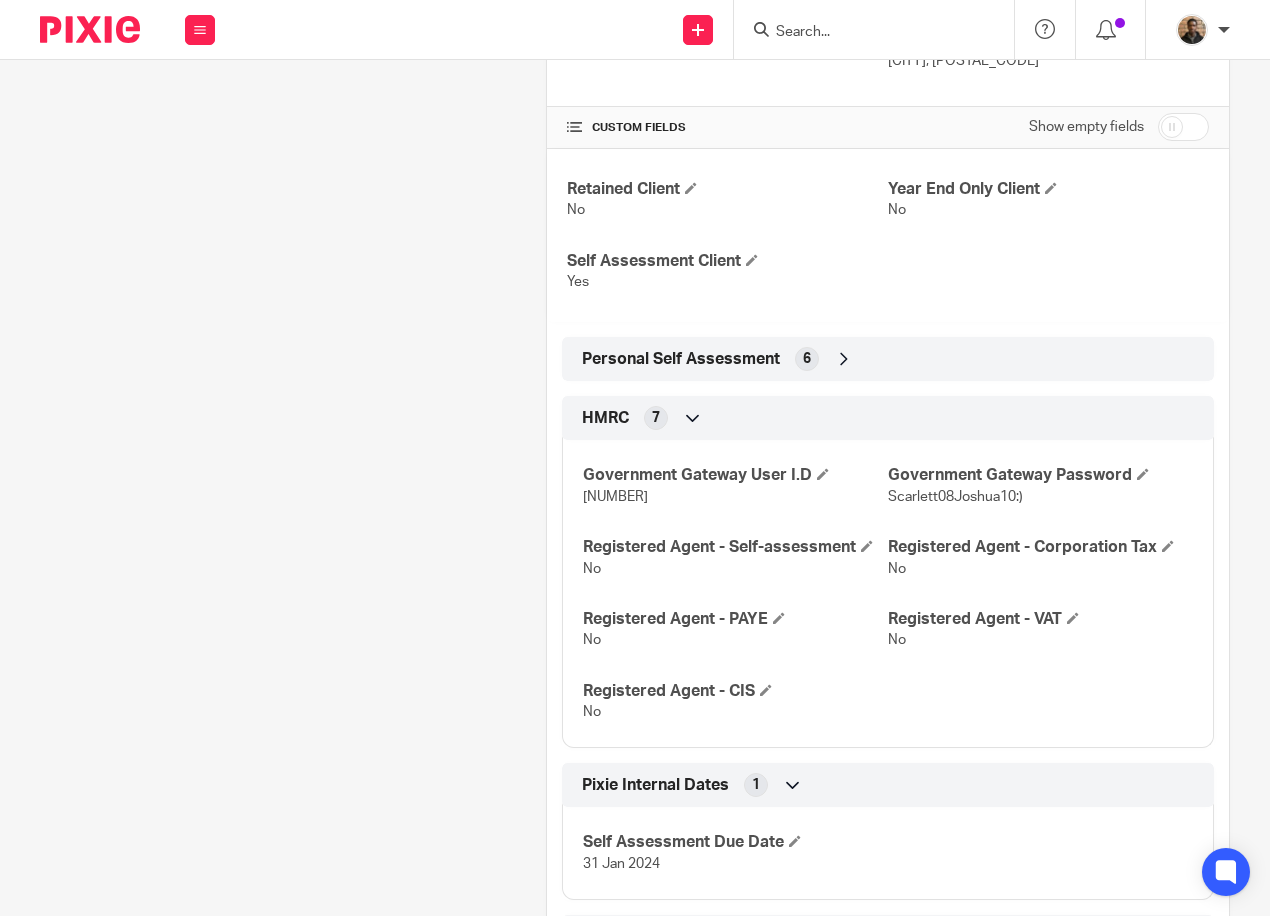 drag, startPoint x: 575, startPoint y: 495, endPoint x: 685, endPoint y: 503, distance: 110.29053 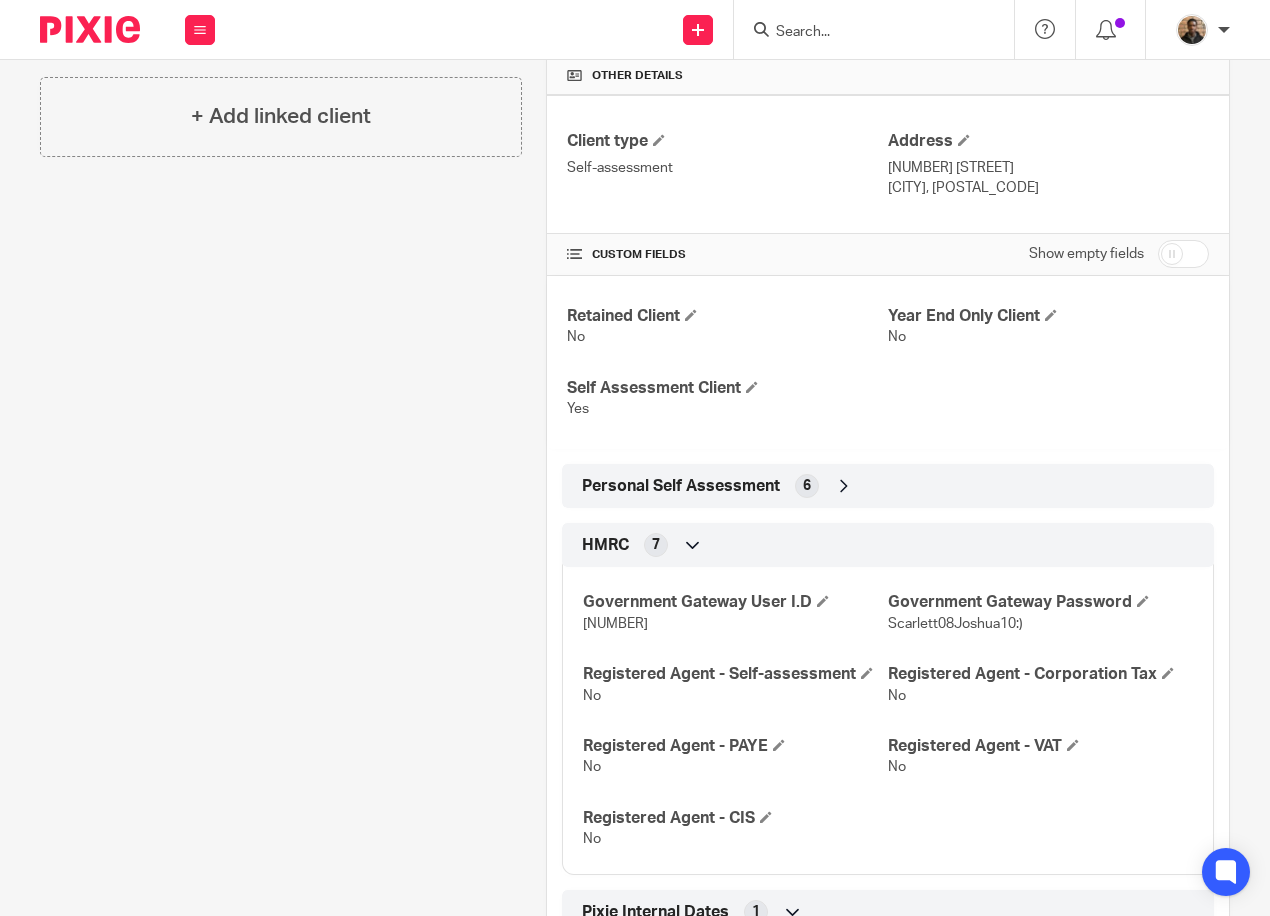 scroll, scrollTop: 0, scrollLeft: 0, axis: both 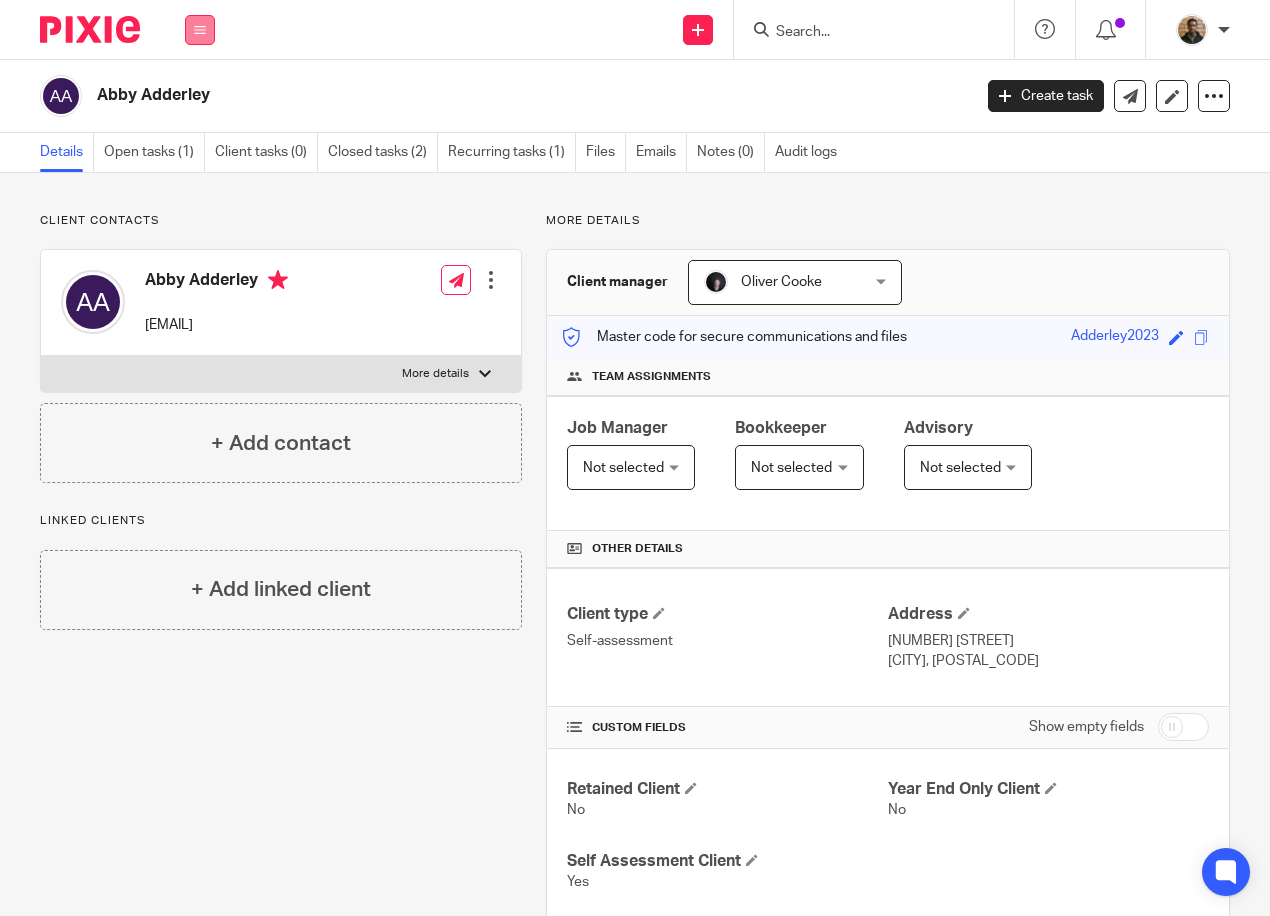 click at bounding box center [200, 30] 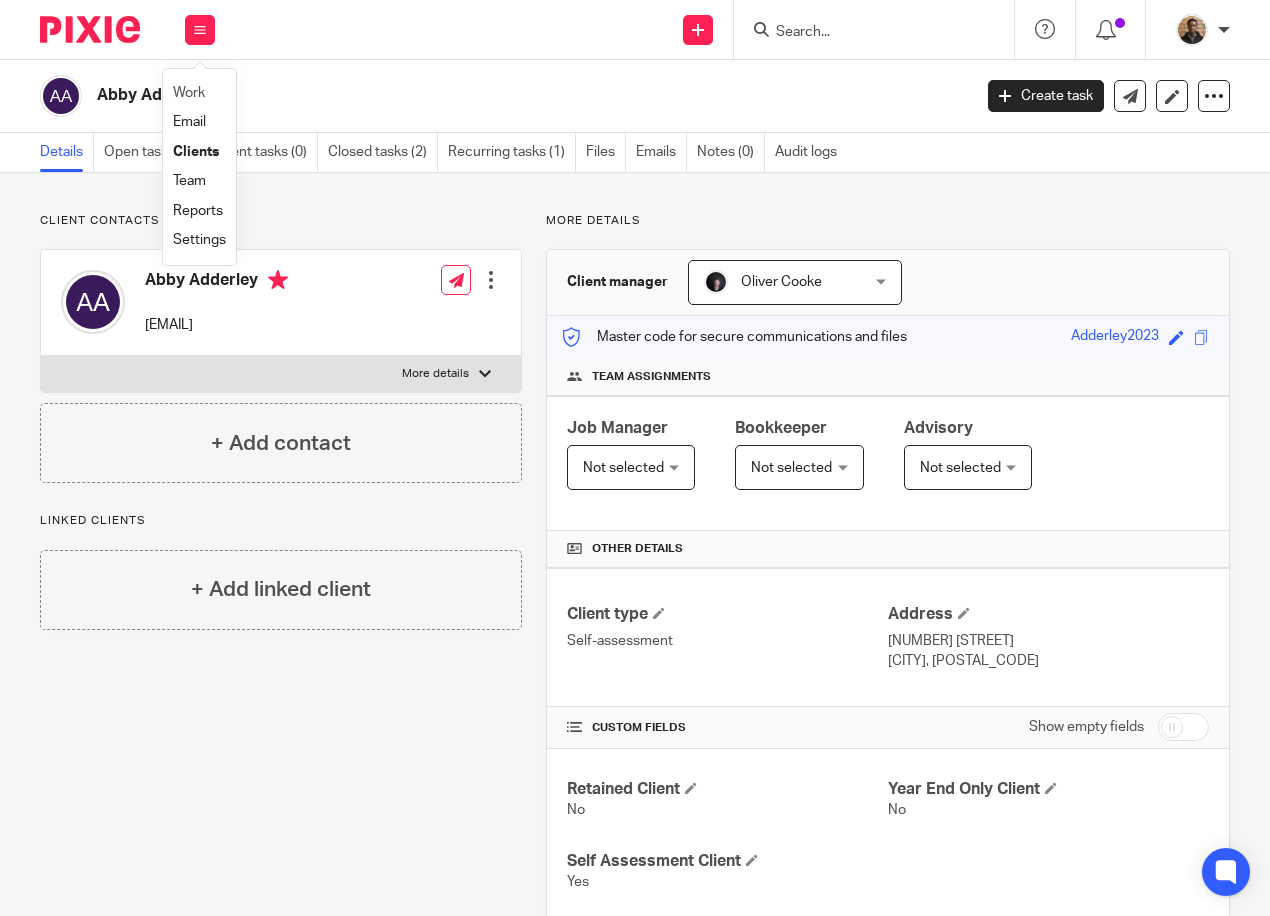 click on "Work" at bounding box center (199, 93) 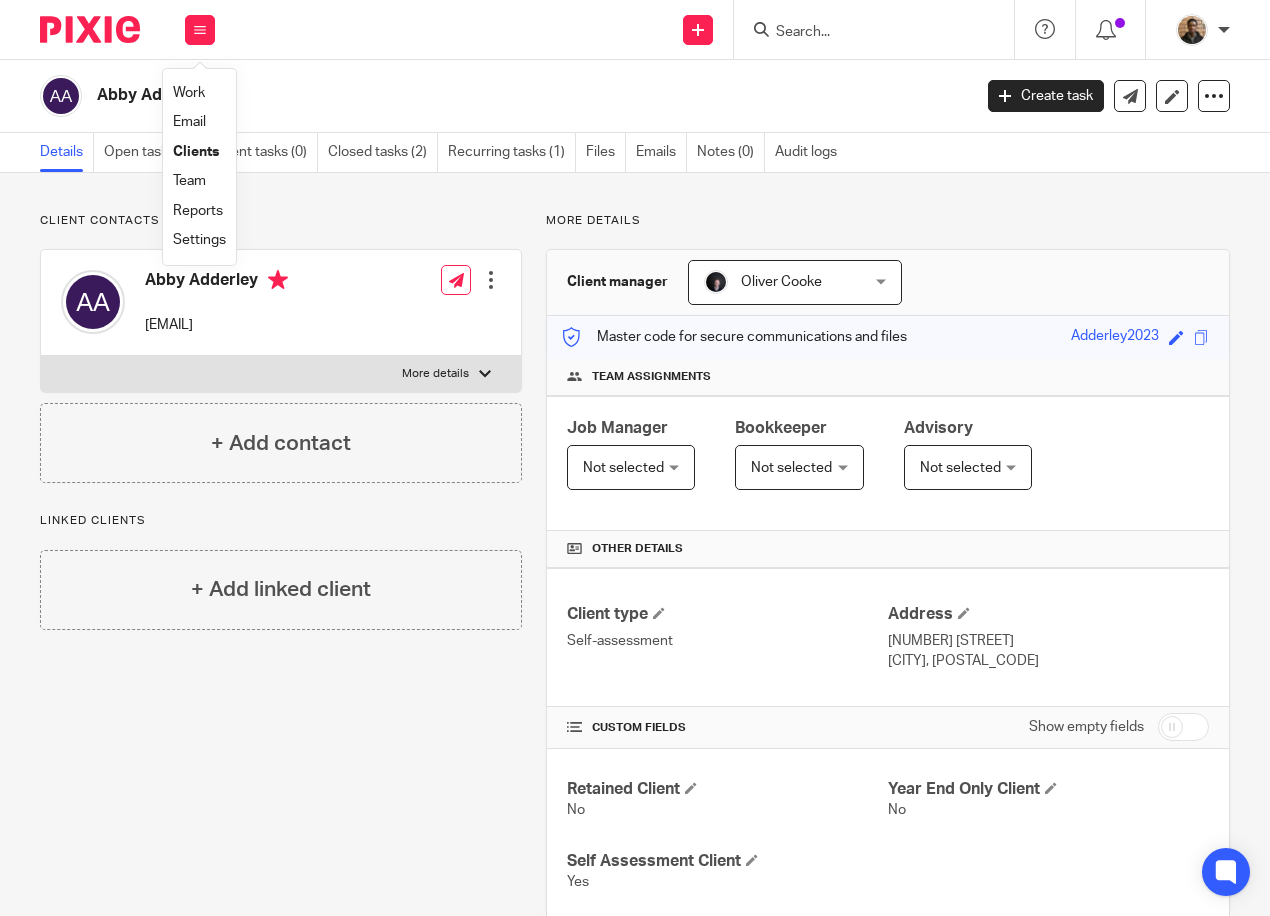 click on "Work" at bounding box center [189, 93] 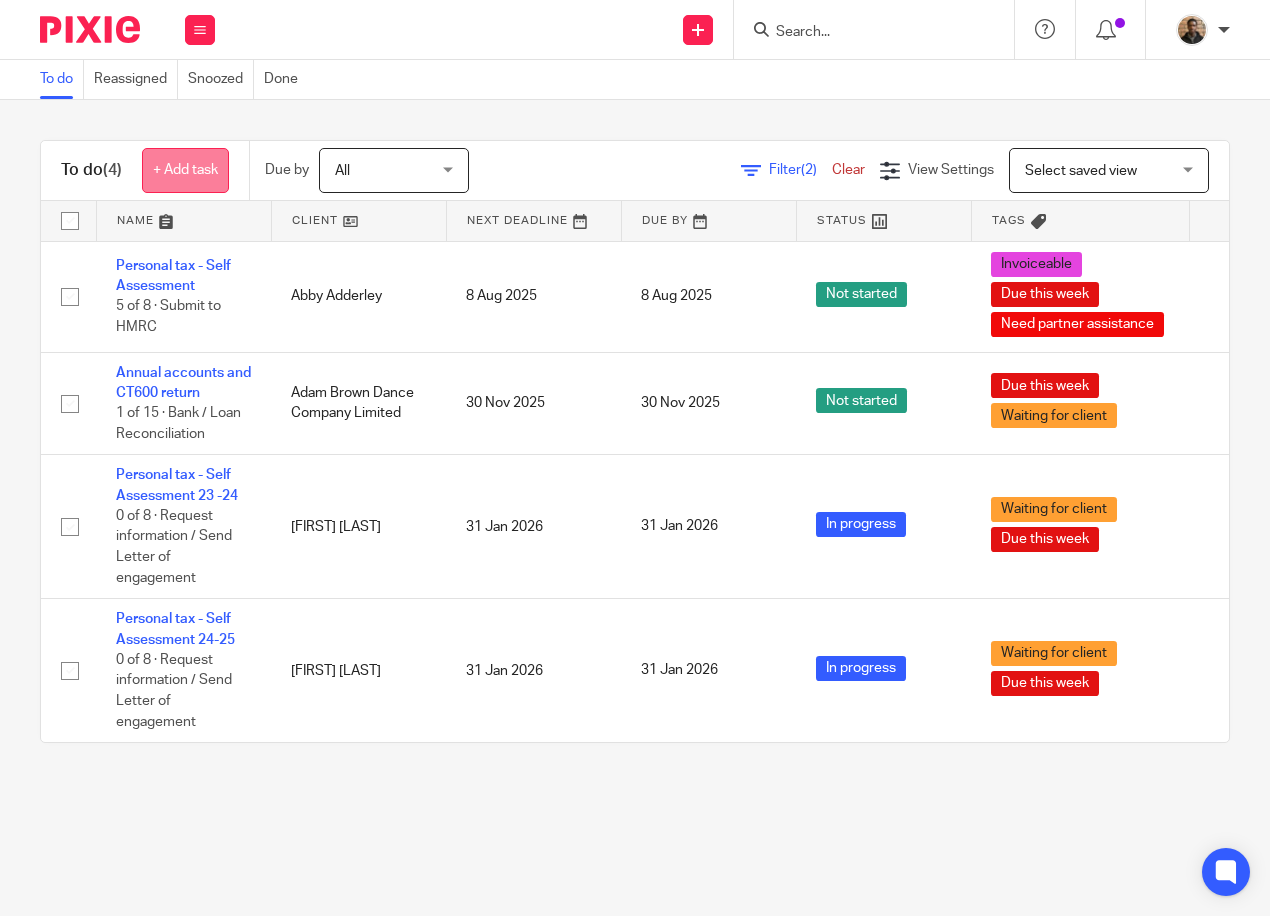 scroll, scrollTop: 0, scrollLeft: 0, axis: both 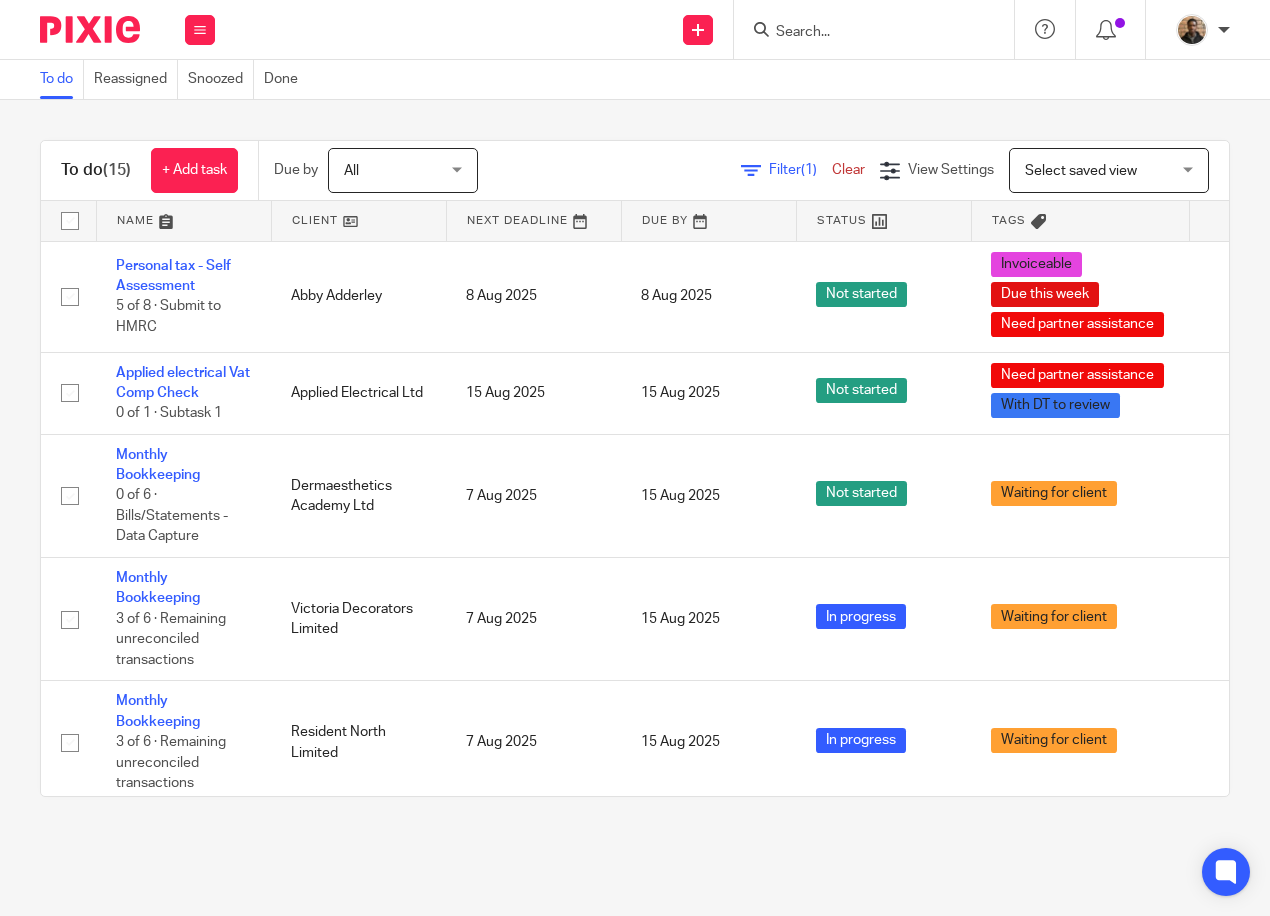 click on "Select saved view" at bounding box center (1081, 171) 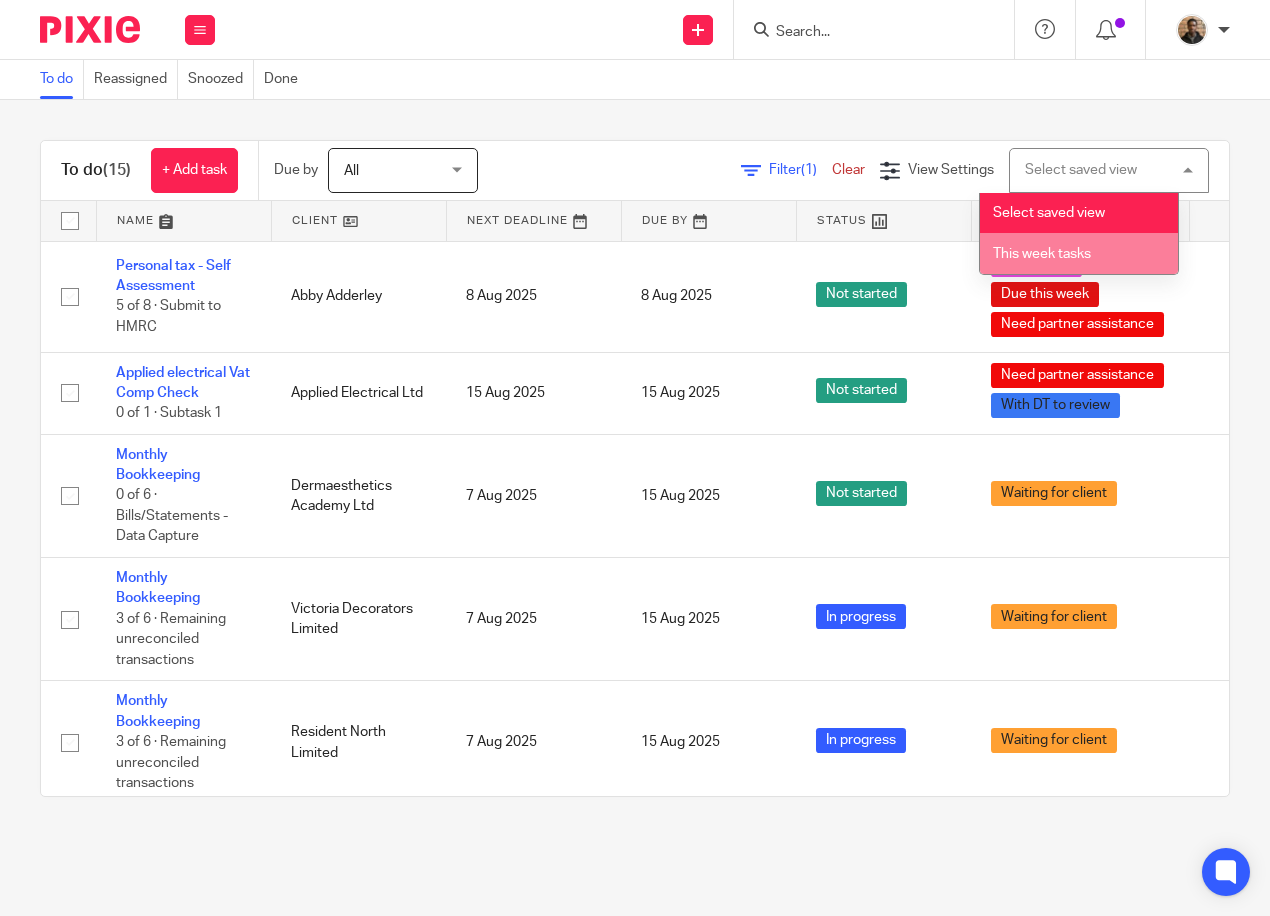 click on "This week tasks" at bounding box center [1079, 253] 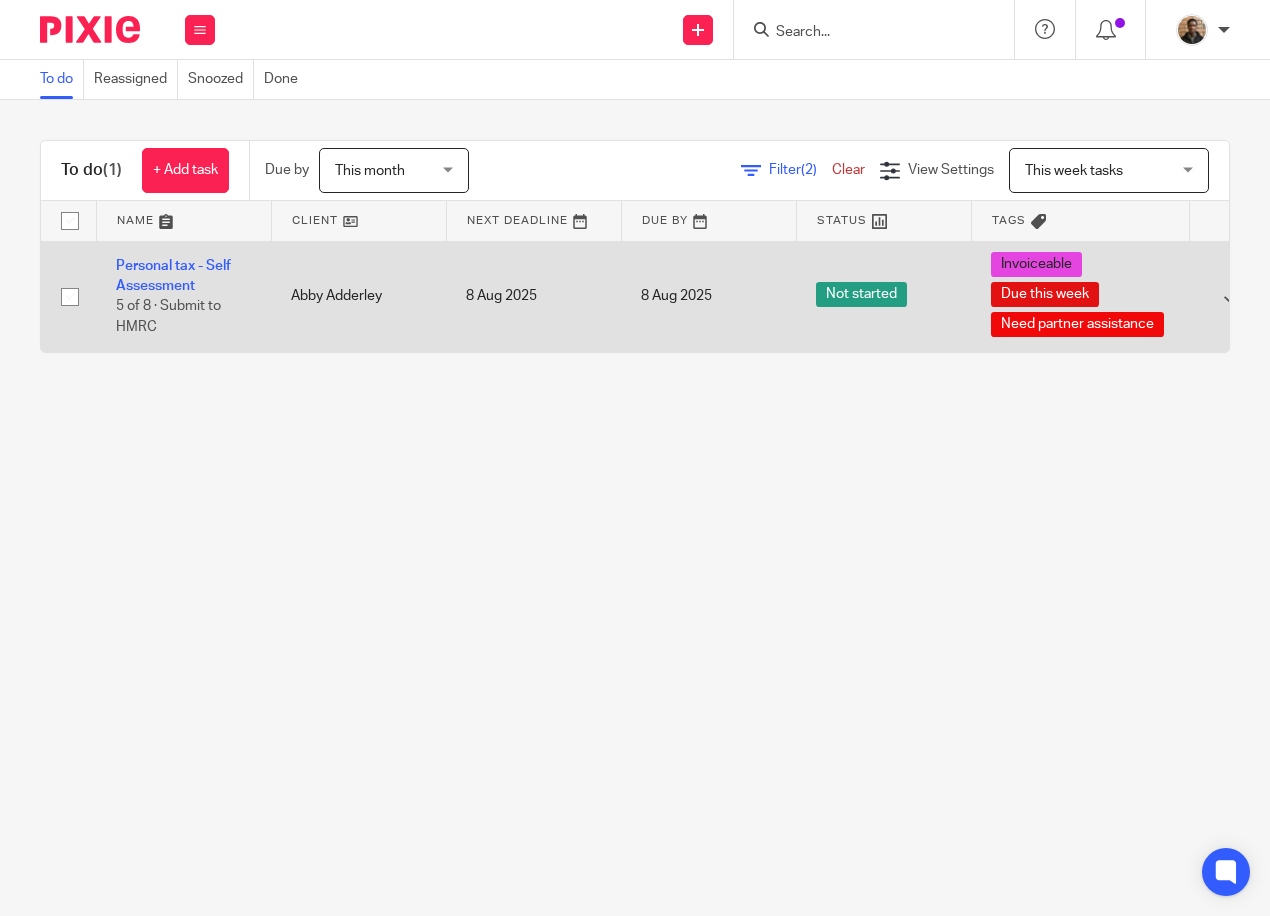scroll, scrollTop: 0, scrollLeft: 0, axis: both 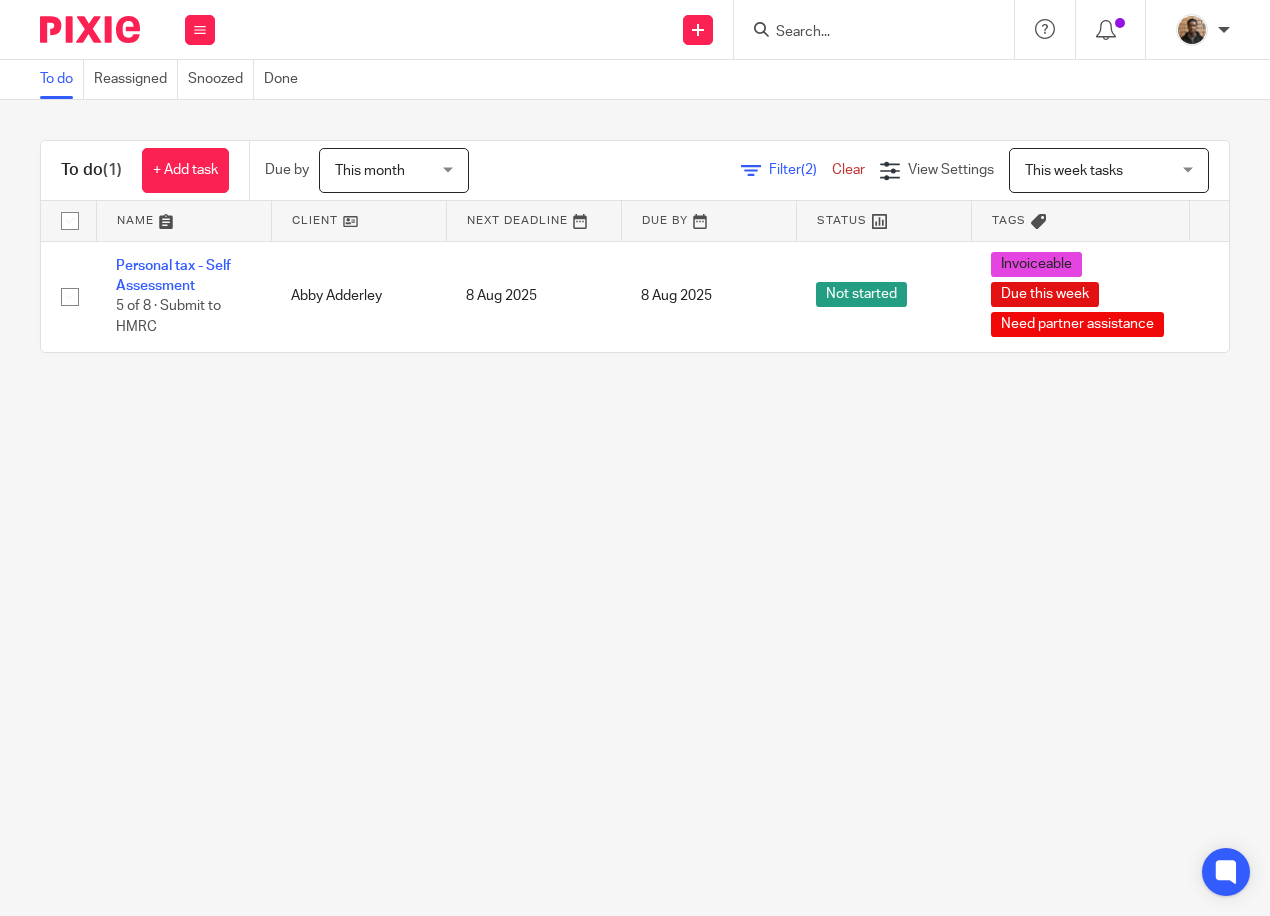 click on "This month" at bounding box center (388, 170) 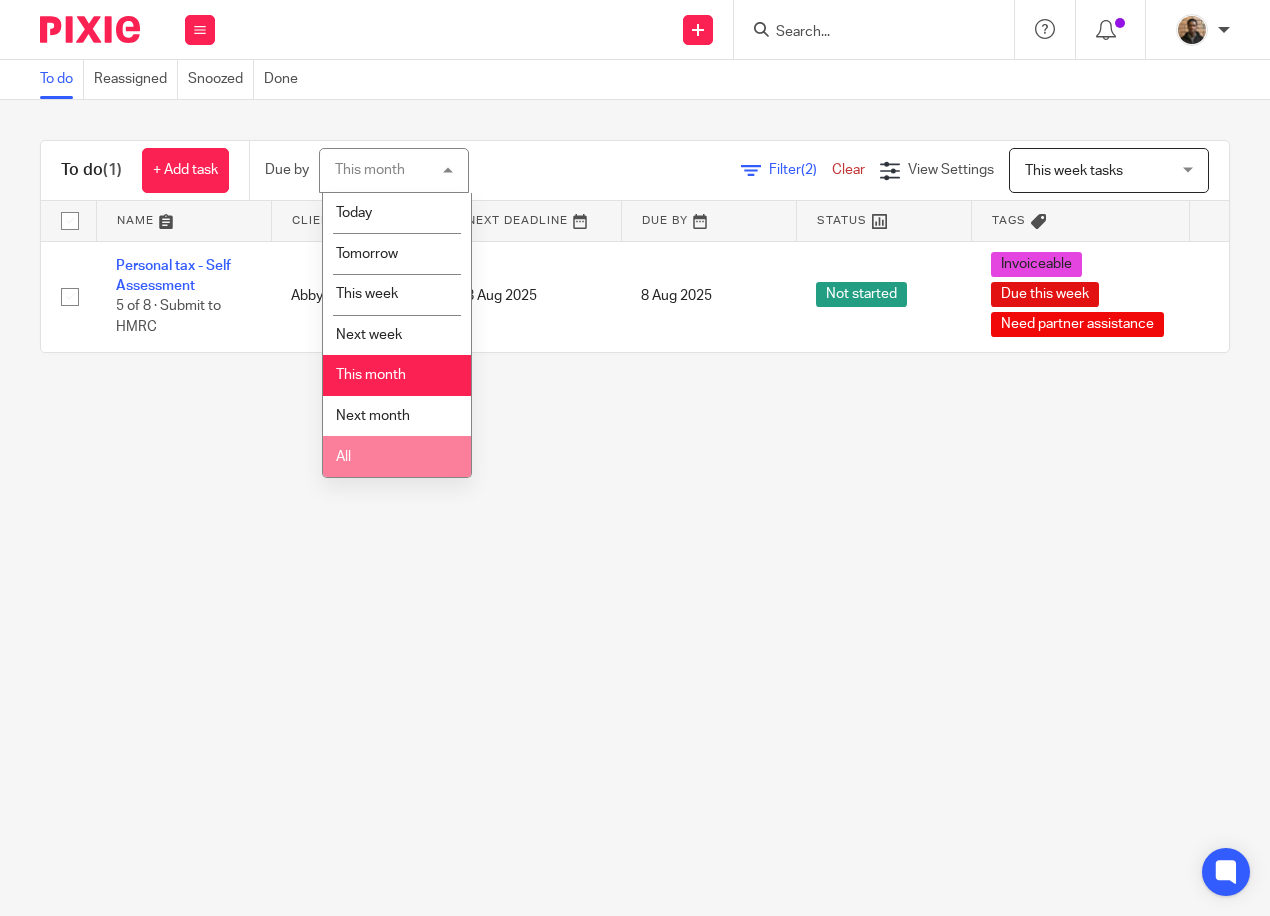 click on "All" at bounding box center [397, 456] 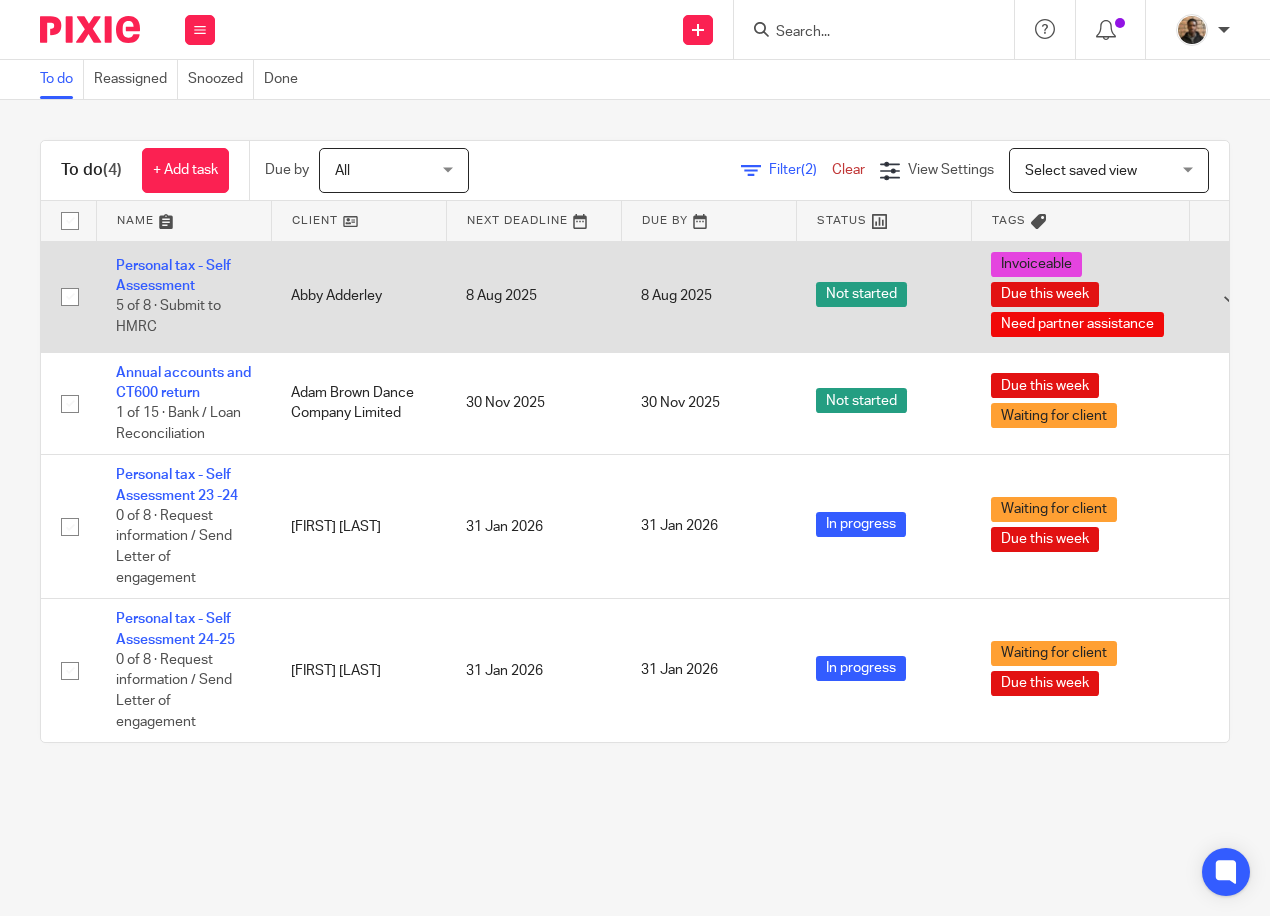scroll, scrollTop: 0, scrollLeft: 0, axis: both 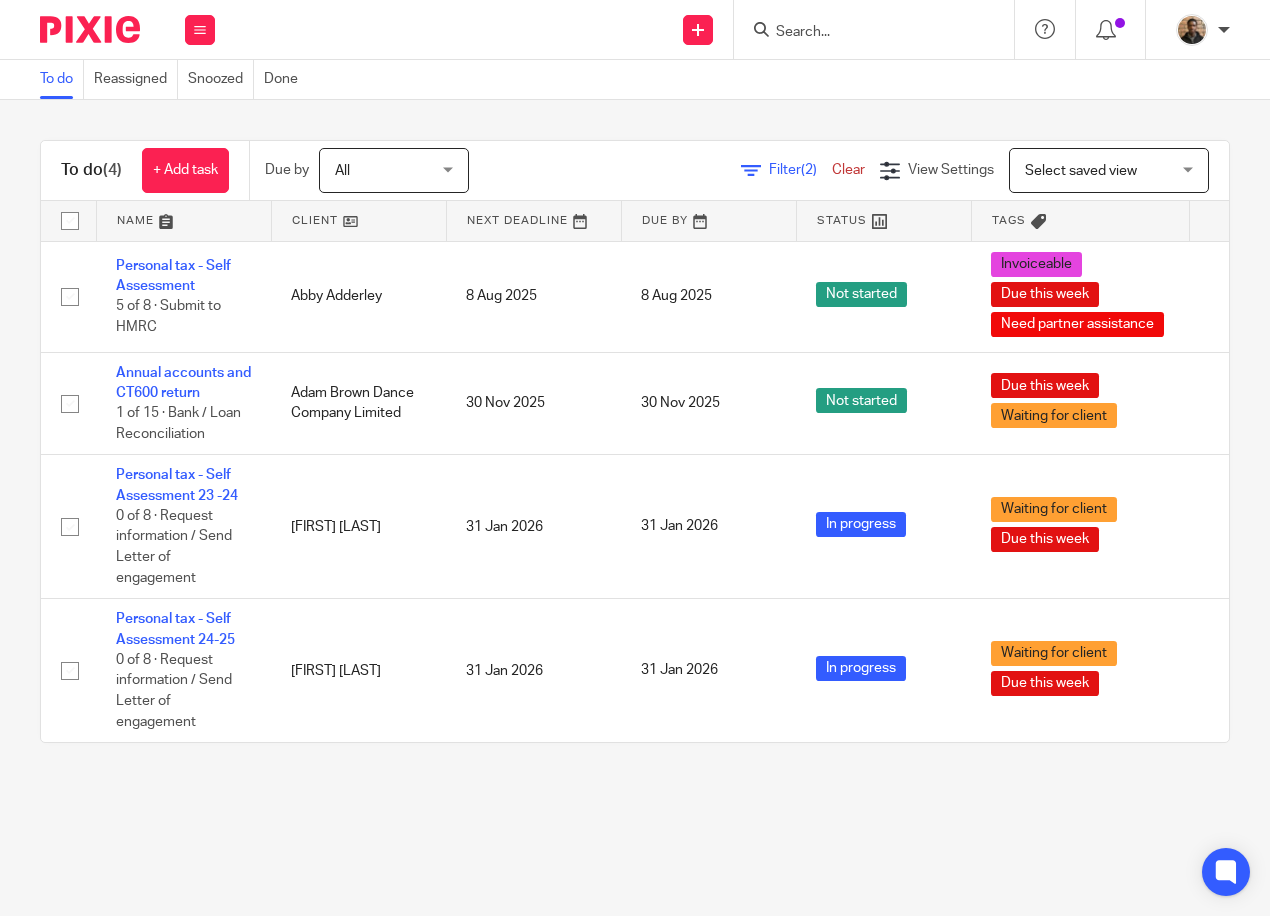 click on "Send new email
Create task
Add client
Request signature
Get Support
Contact via email
Check our documentation
Access the academy
View roadmap" at bounding box center [752, 29] 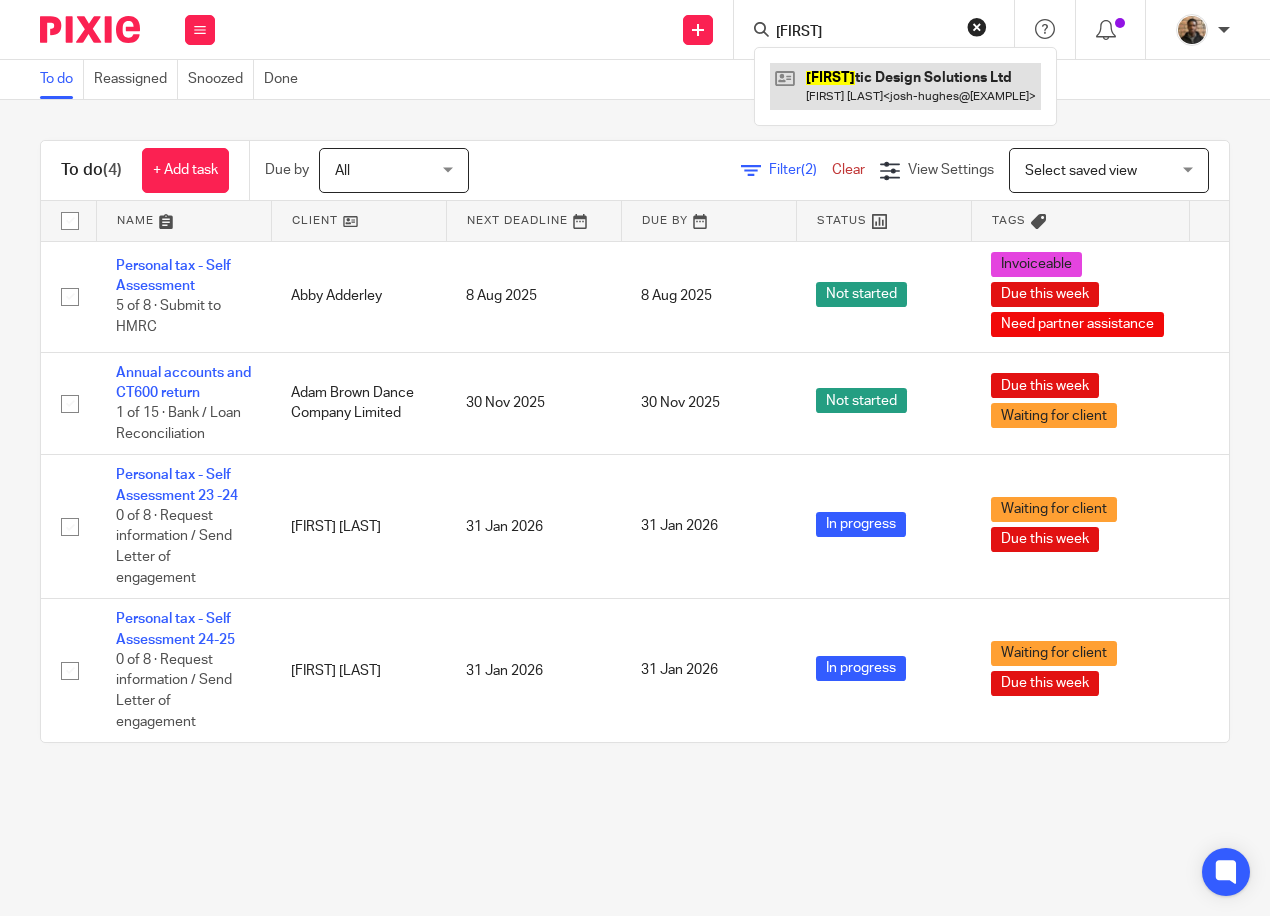 type on "[FIRST]" 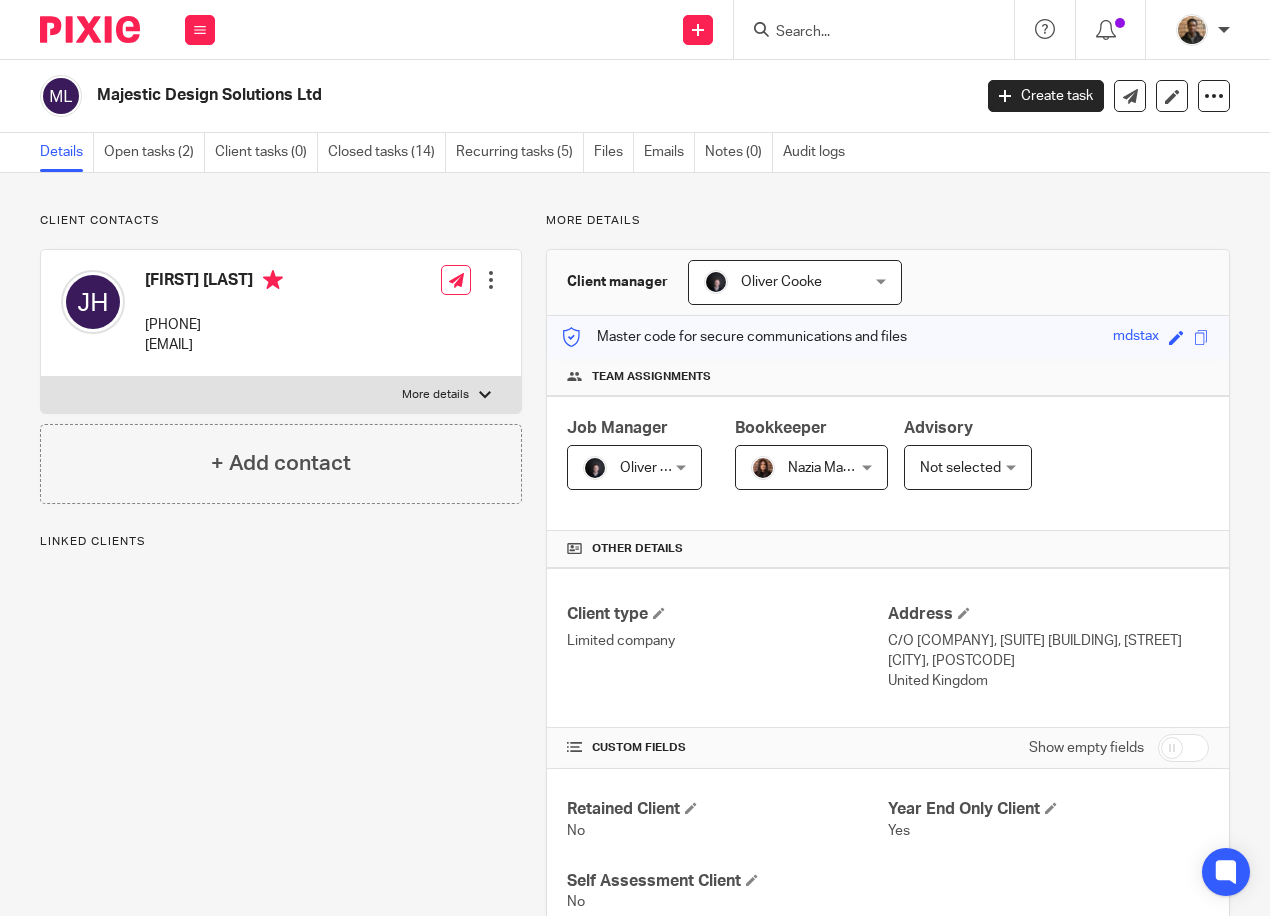 scroll, scrollTop: 0, scrollLeft: 0, axis: both 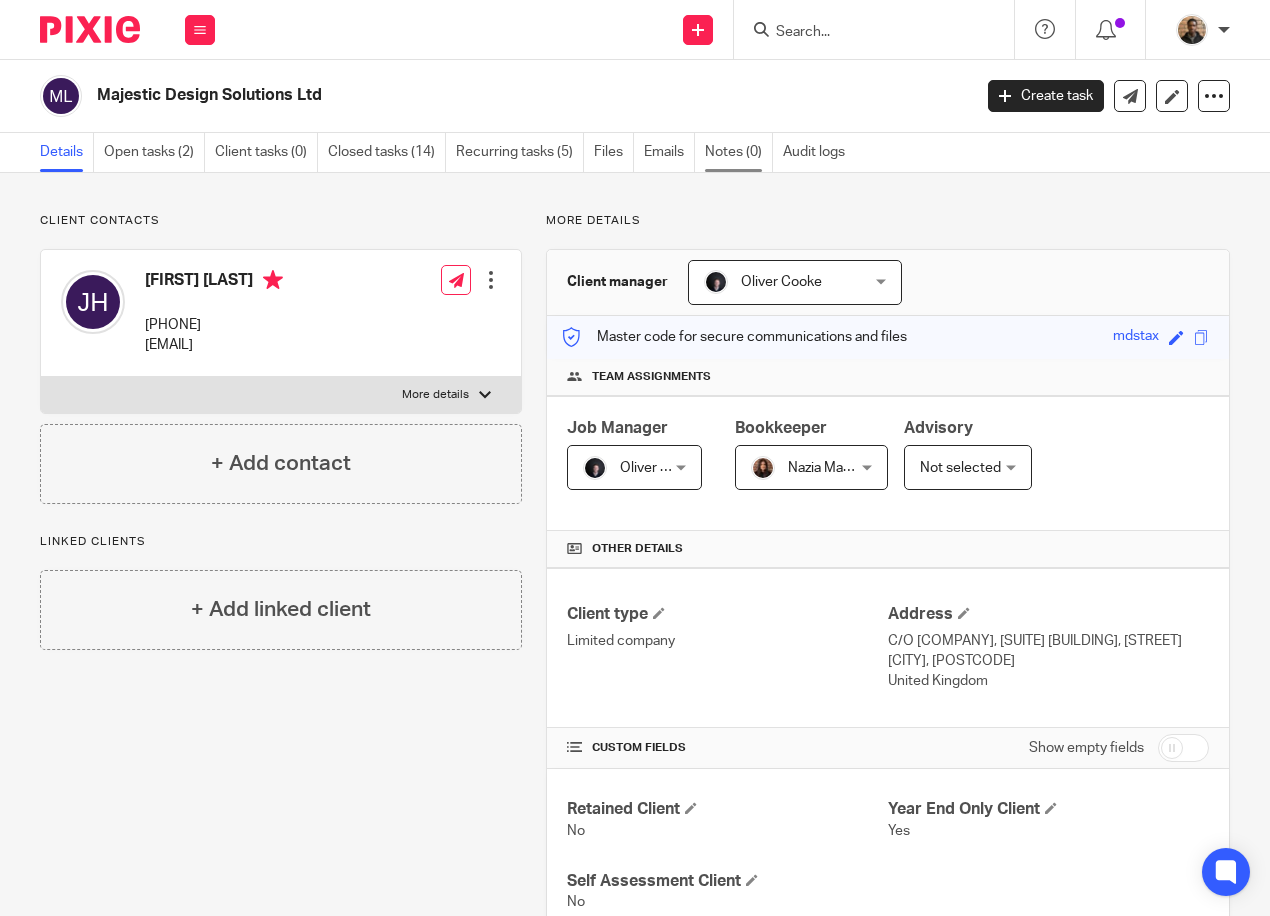 click on "Notes (0)" at bounding box center [739, 152] 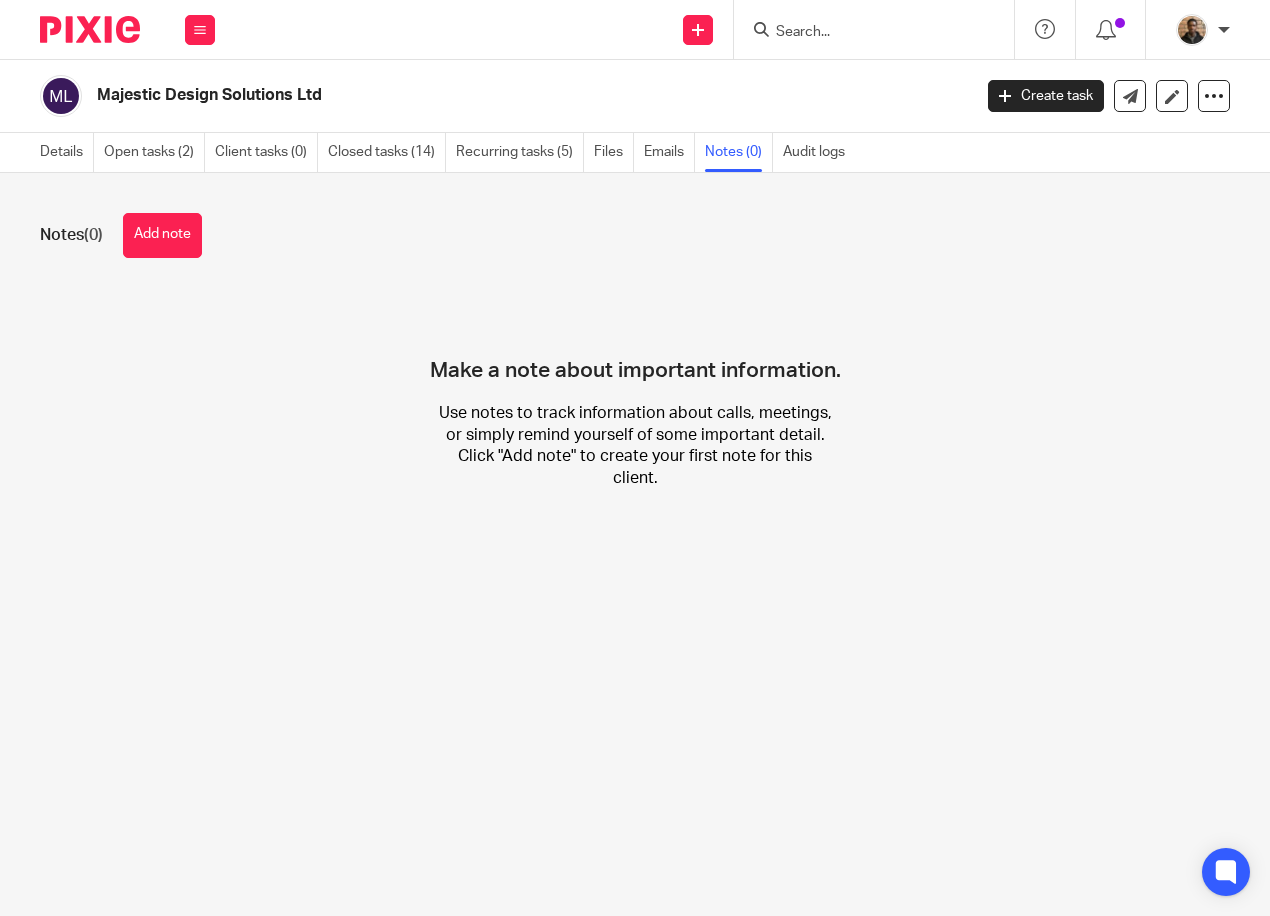 scroll, scrollTop: 0, scrollLeft: 0, axis: both 